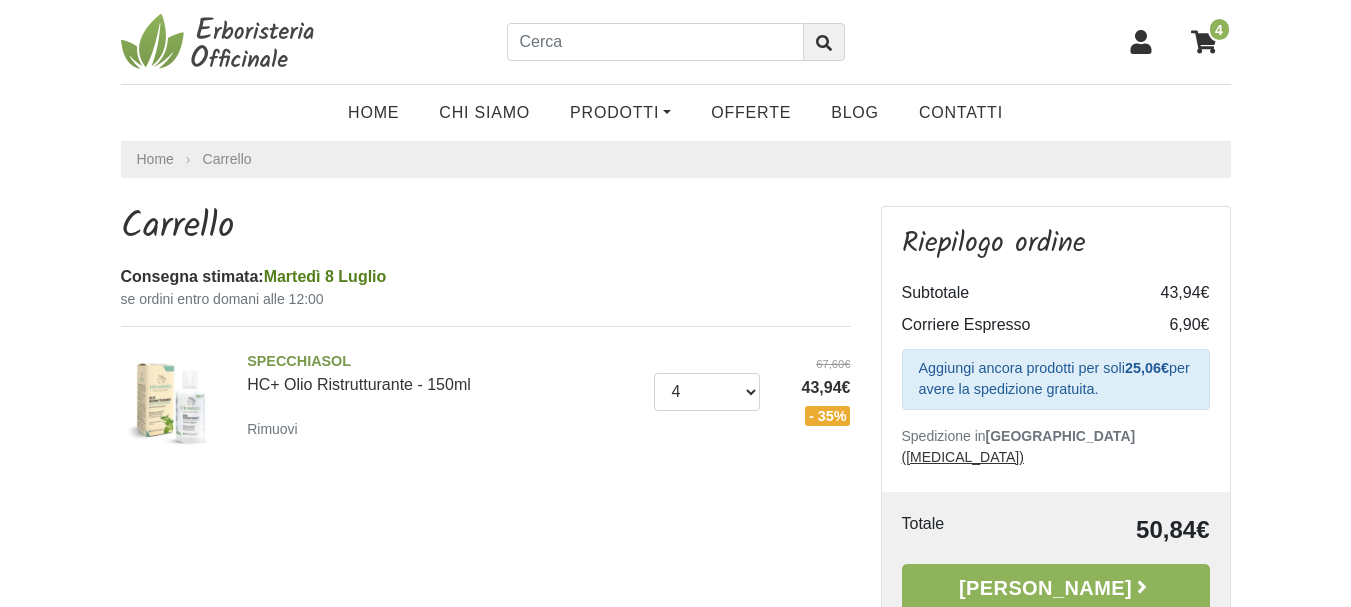 scroll, scrollTop: 0, scrollLeft: 0, axis: both 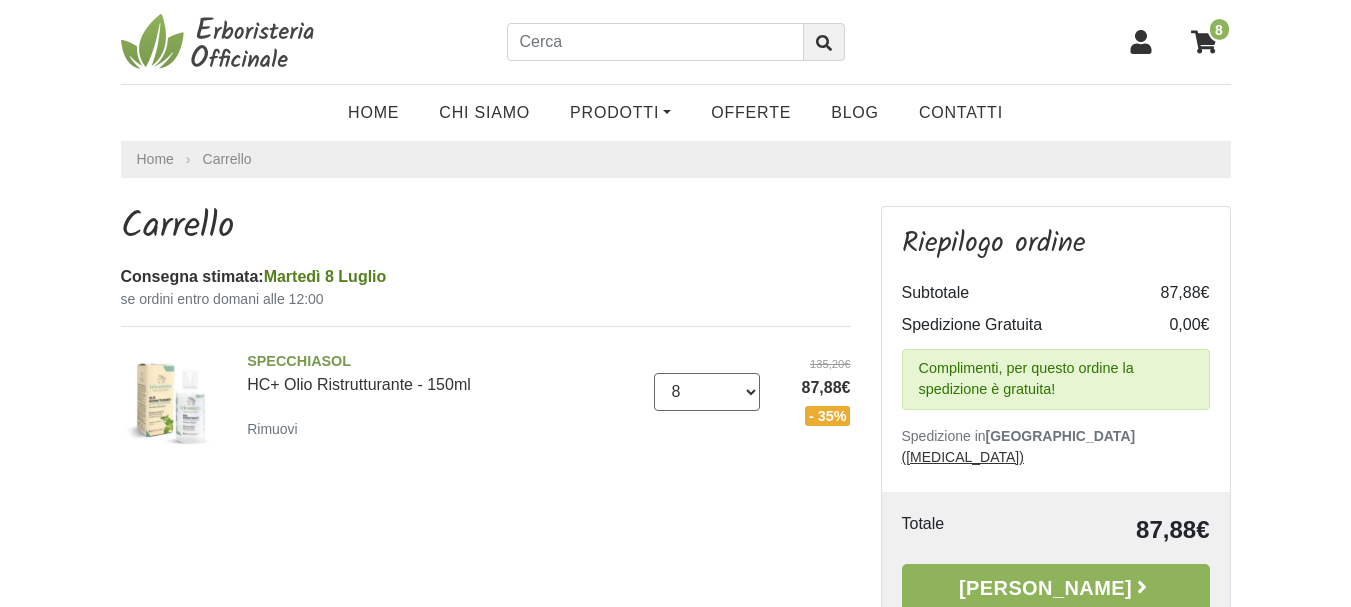 click on "0 (Rimuovi)
1
2
3
4
5
6
7
8
9
10
11
12
13
14
15
16" at bounding box center [707, 392] 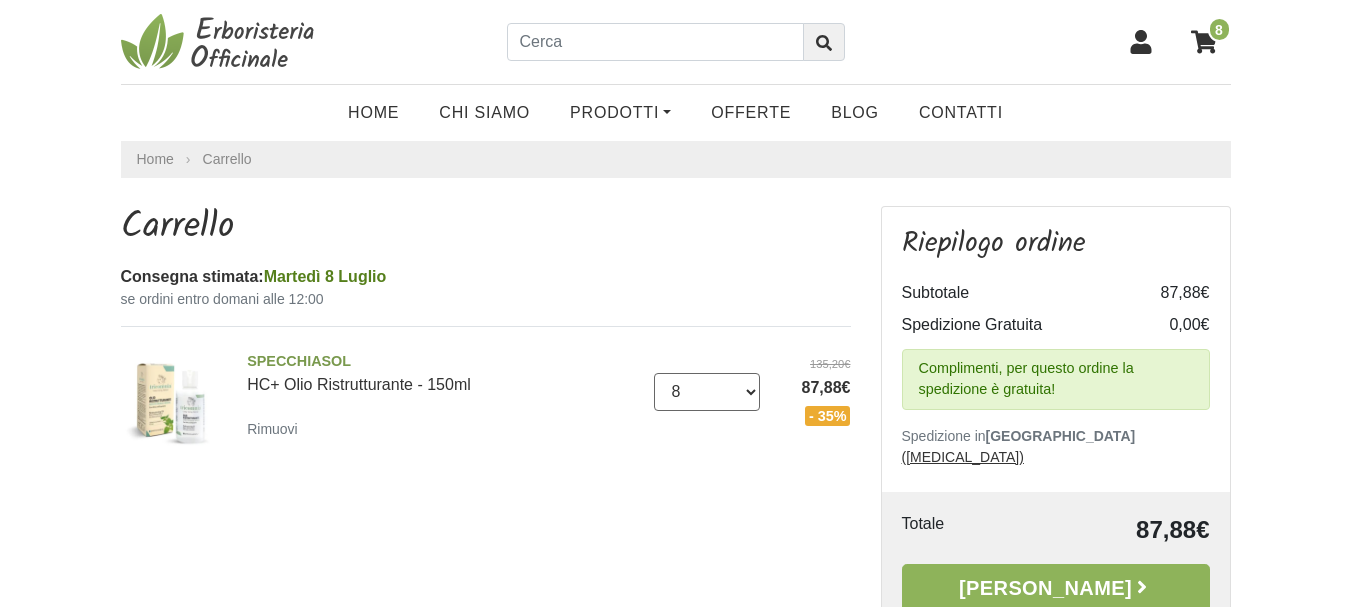 select on "4" 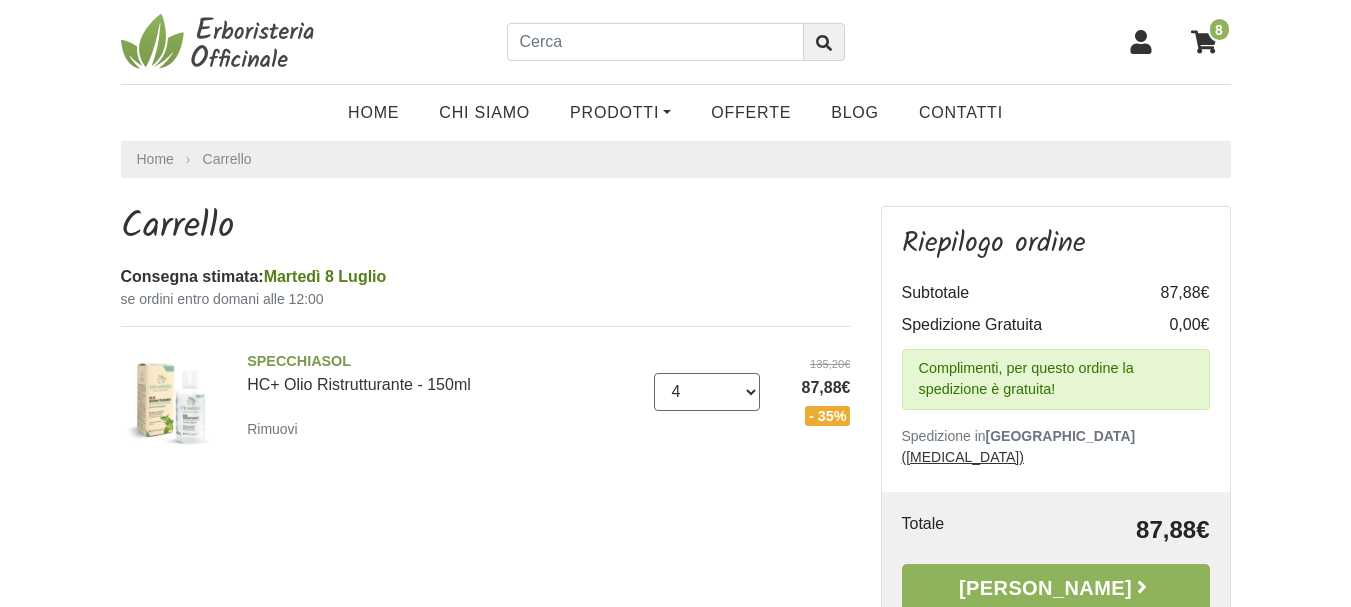 click on "0 (Rimuovi)
1
2
3
4
5
6
7
8
9
10
11
12
13
14
15
16" at bounding box center [707, 392] 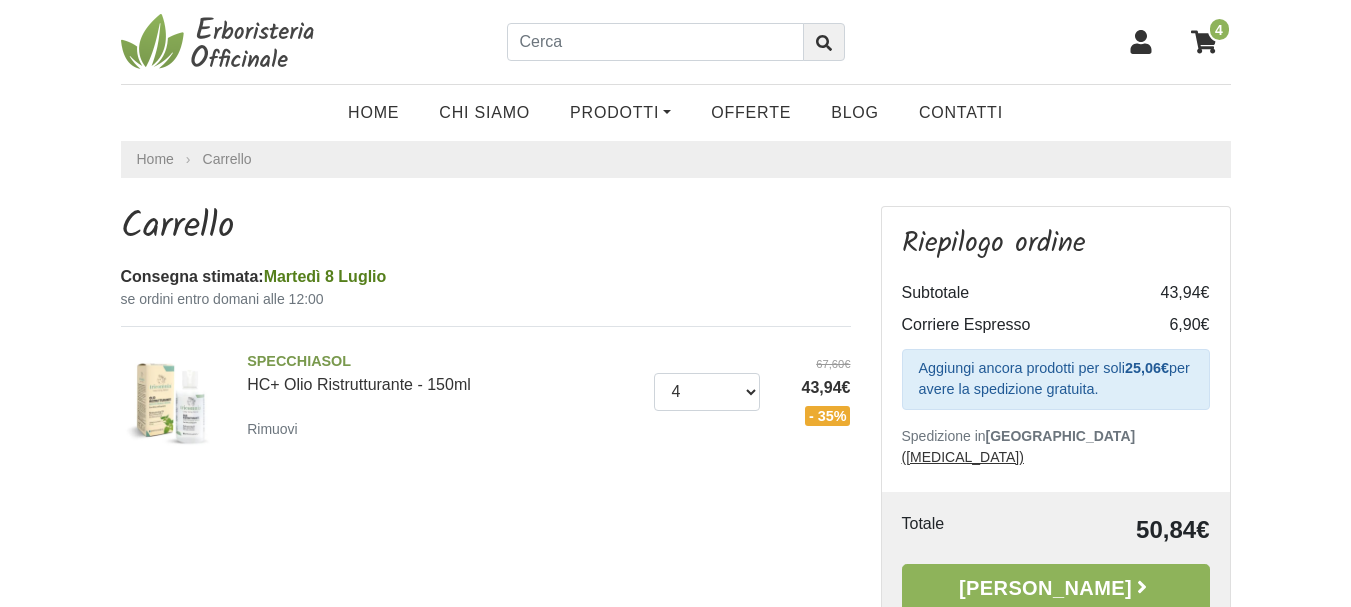 scroll, scrollTop: 0, scrollLeft: 0, axis: both 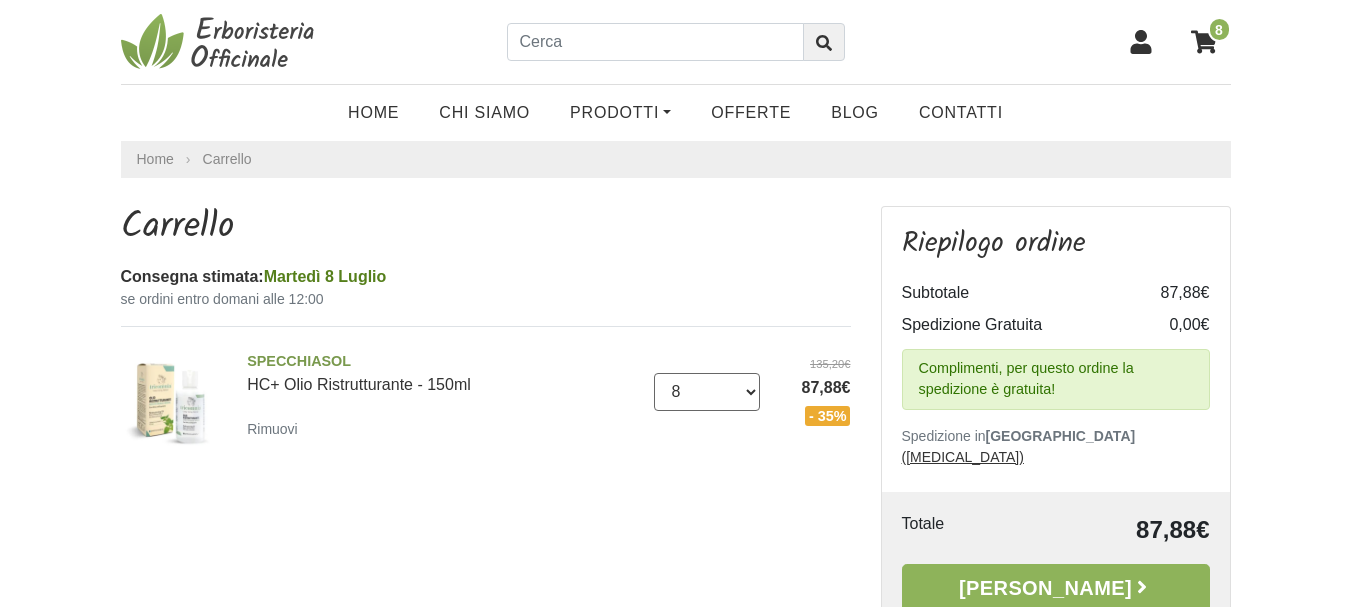click on "0 (Rimuovi)
1
2
3
4
5
6
7
8
9
10
11
12
13
14
15
16" at bounding box center [707, 392] 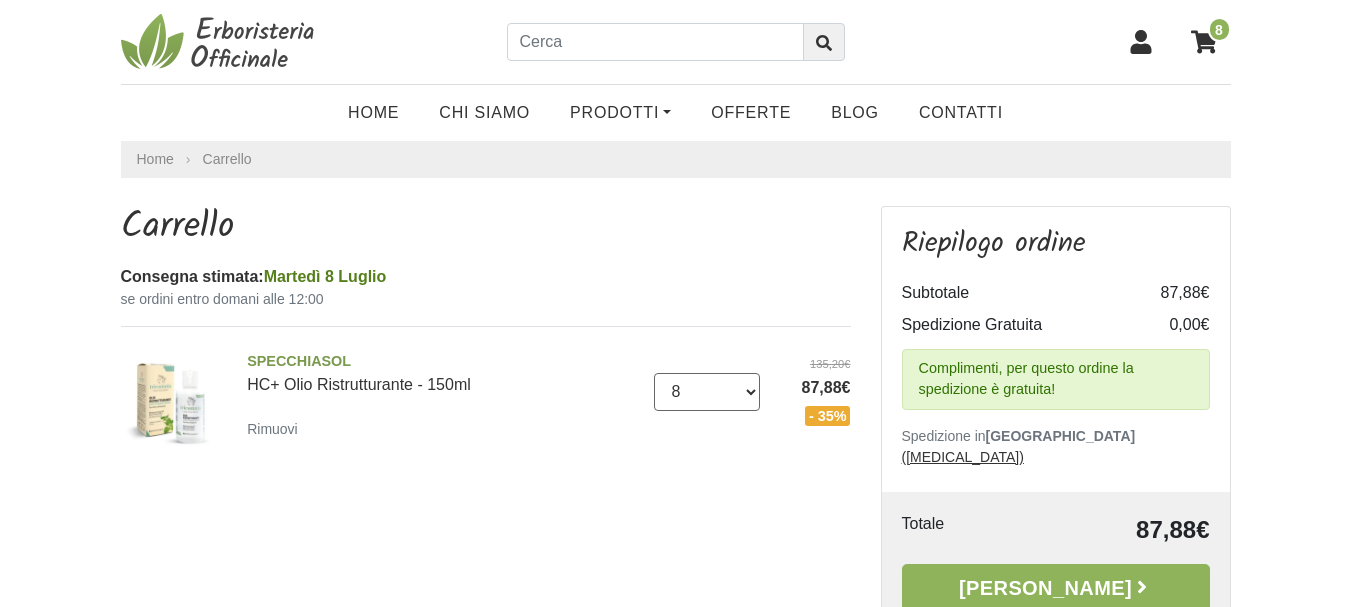 select on "4" 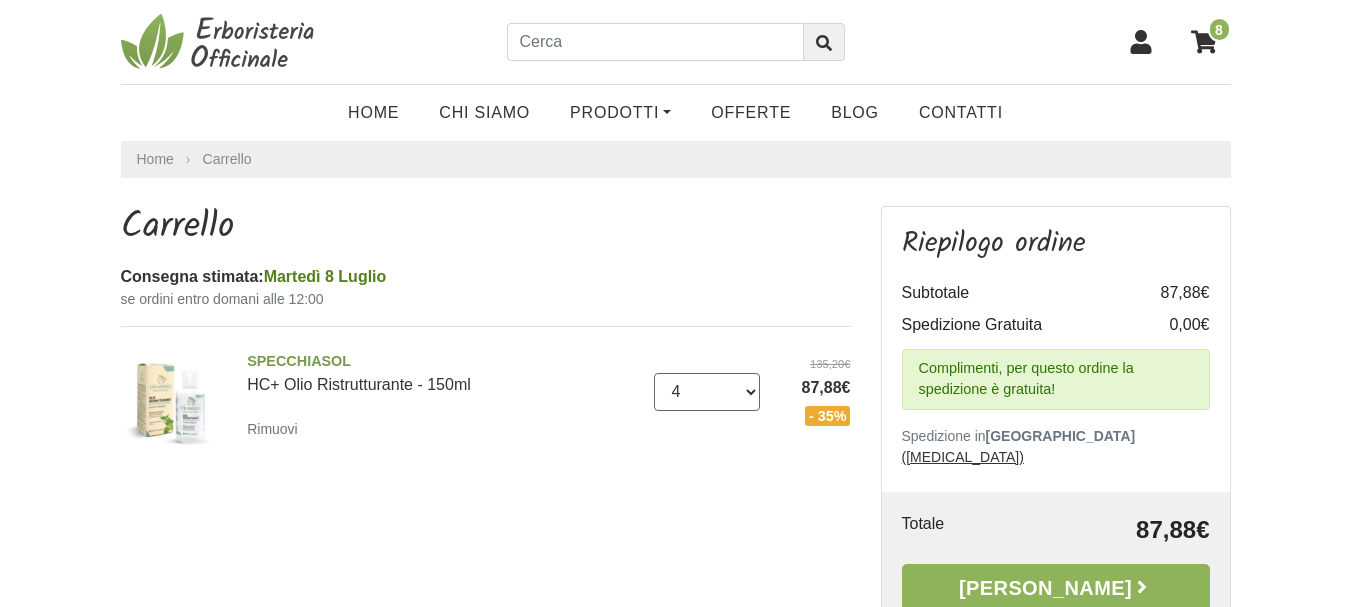 click on "0 (Rimuovi)
1
2
3
4
5
6
7
8
9
10
11
12
13
14
15
16" at bounding box center [707, 392] 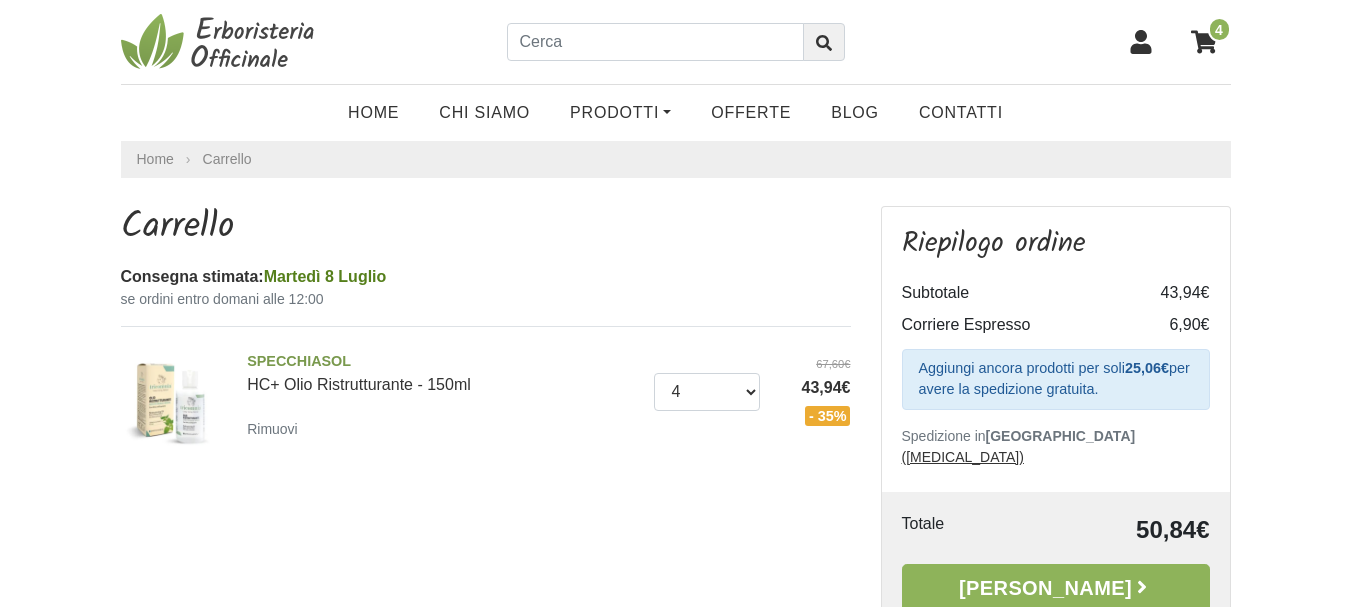 scroll, scrollTop: 0, scrollLeft: 0, axis: both 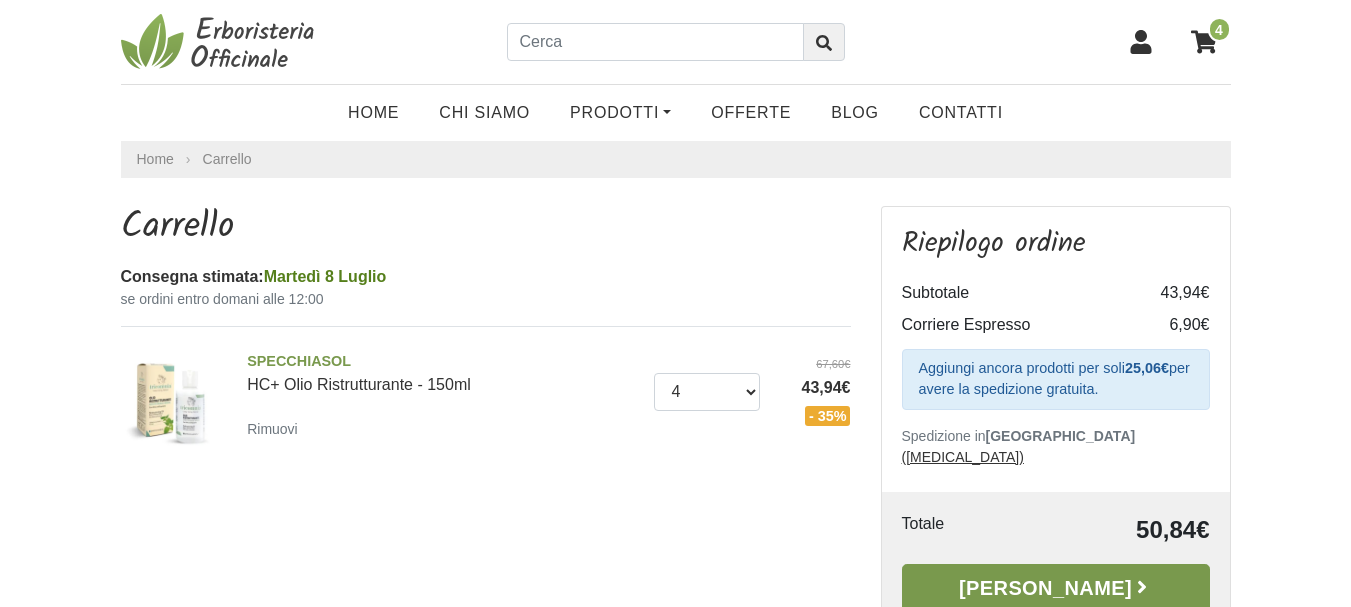 click on "[PERSON_NAME]" at bounding box center [1056, 588] 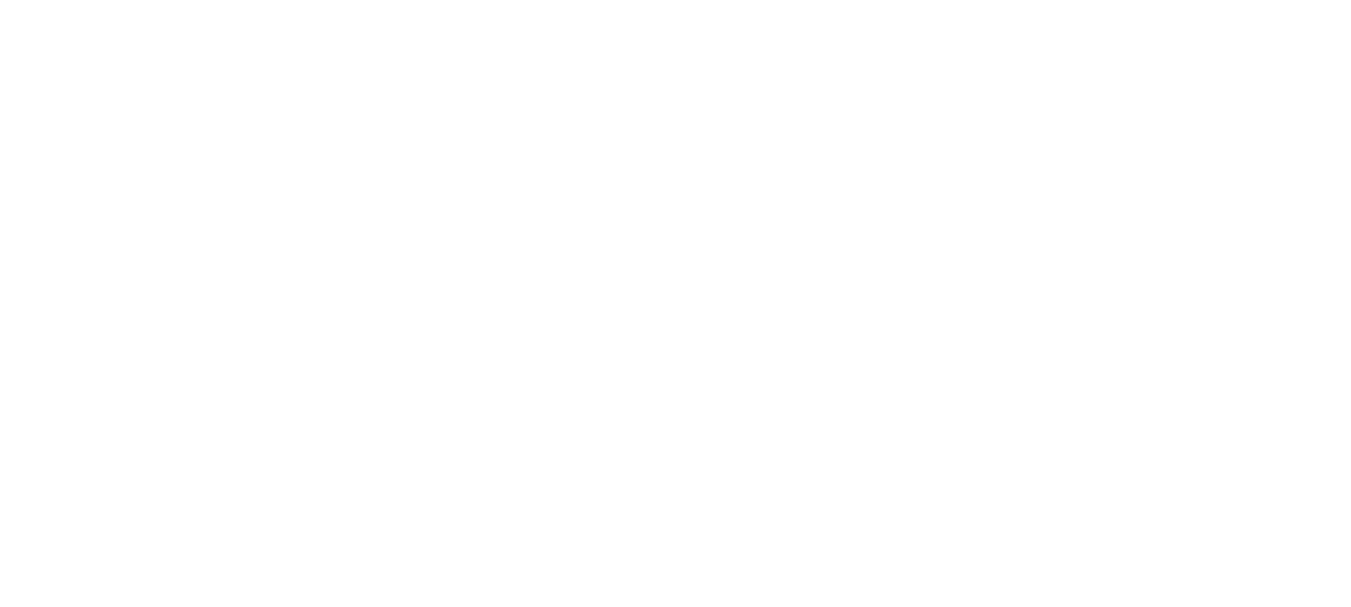 scroll, scrollTop: 0, scrollLeft: 0, axis: both 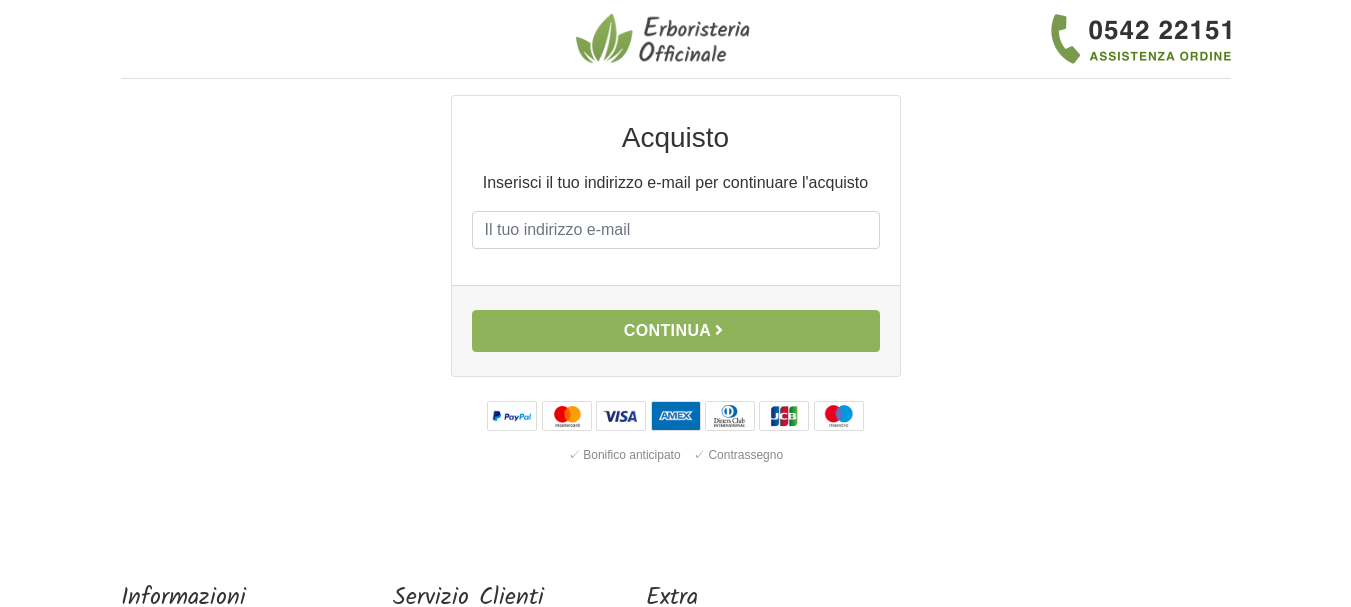 click on "Inserisci il tuo indirizzo e-mail per continuare l'acquisto" at bounding box center (676, 183) 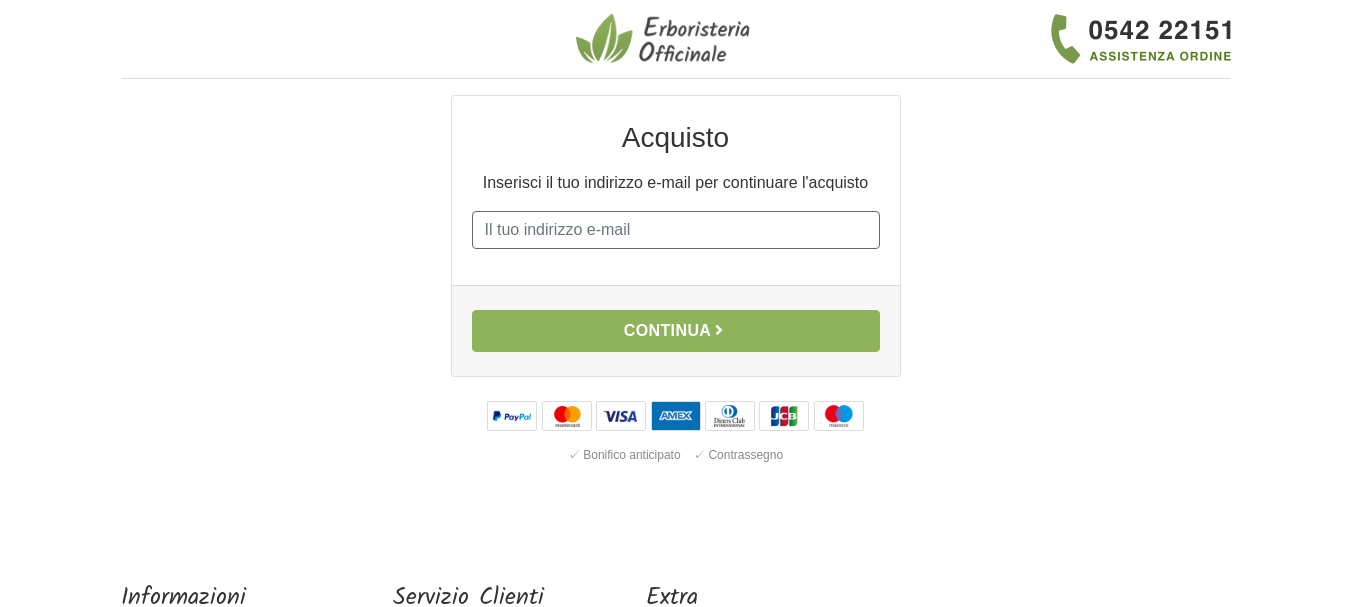 click on "E-mail" at bounding box center [676, 230] 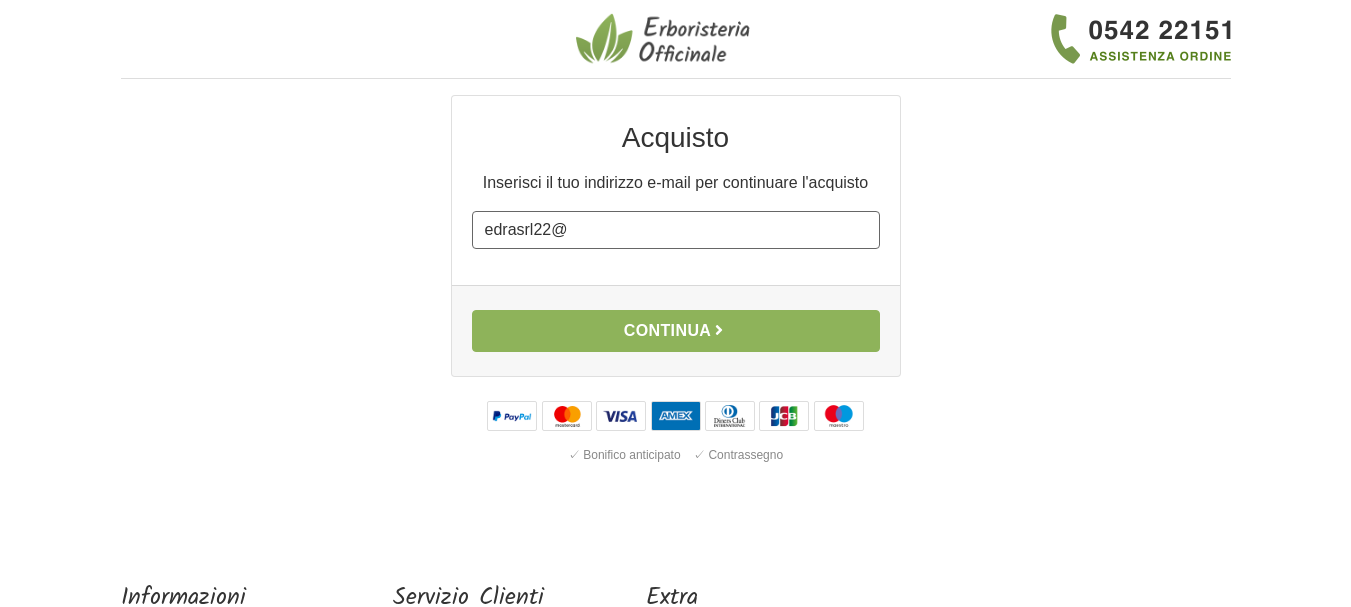 scroll, scrollTop: 100, scrollLeft: 0, axis: vertical 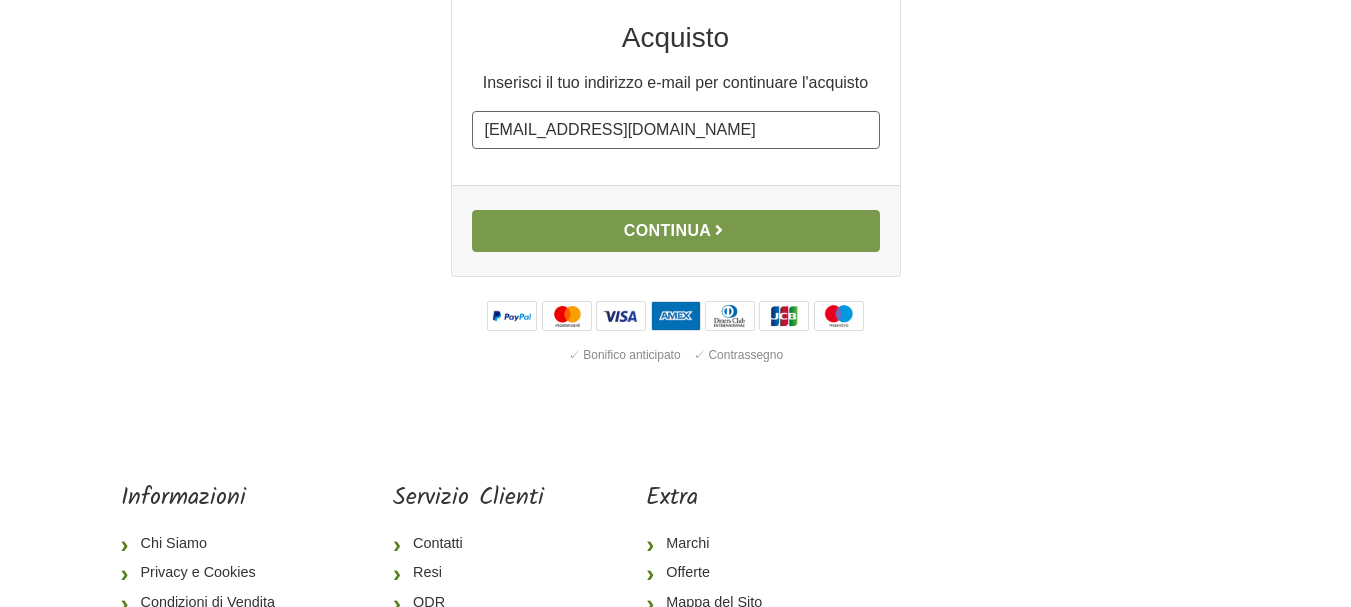 type on "edrasrl22@gmail.com" 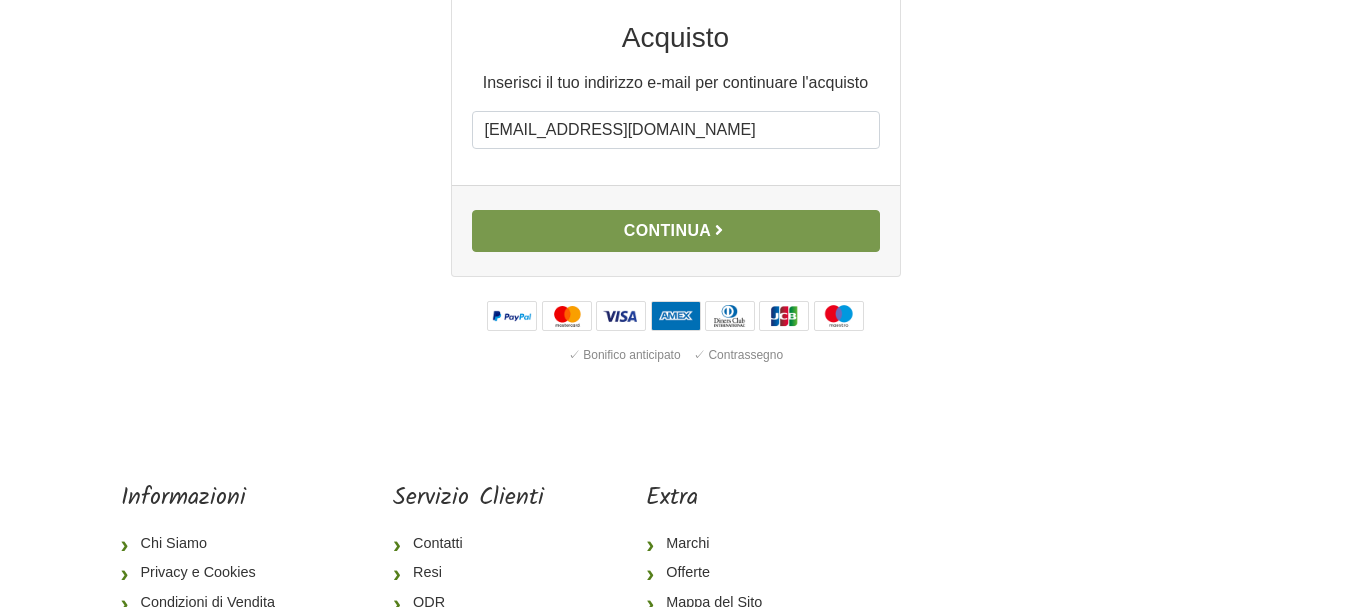 click on "Continua" at bounding box center (676, 231) 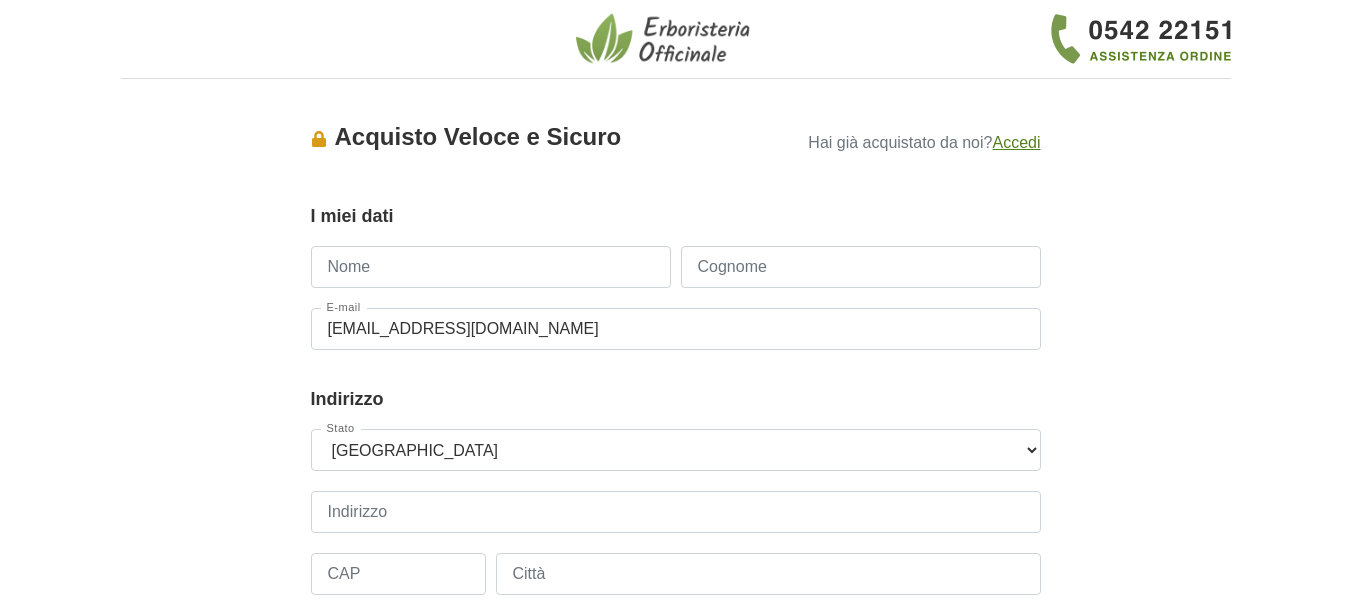 scroll, scrollTop: 0, scrollLeft: 0, axis: both 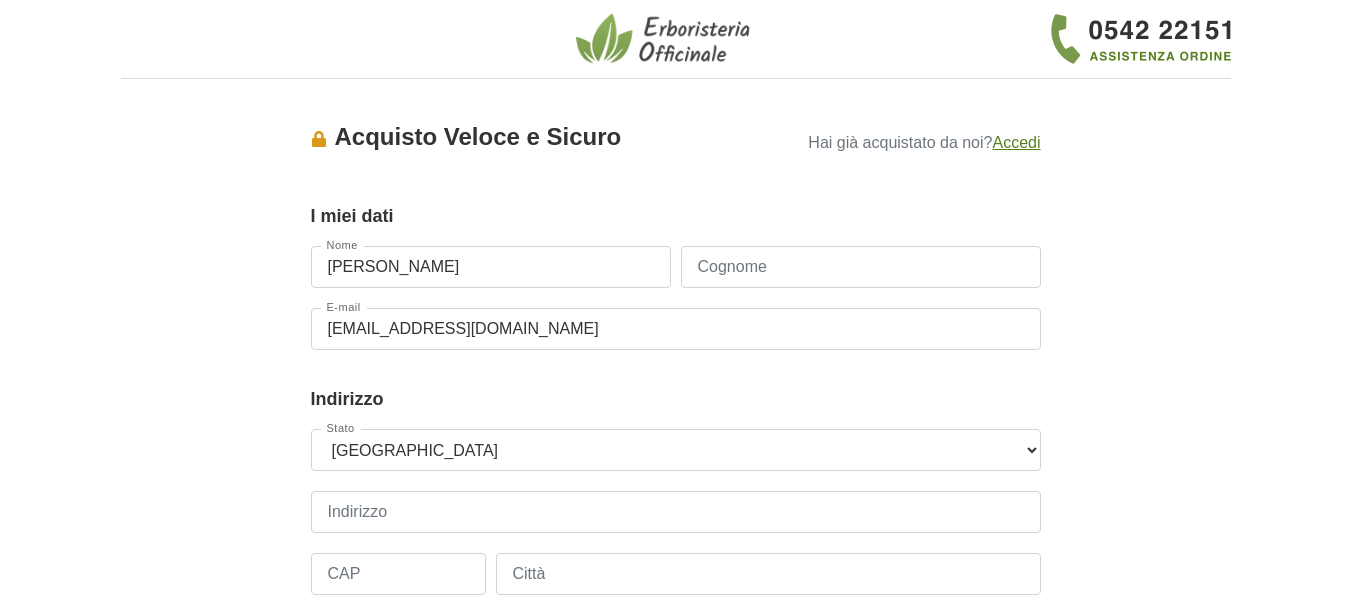 type on "ANTONIO" 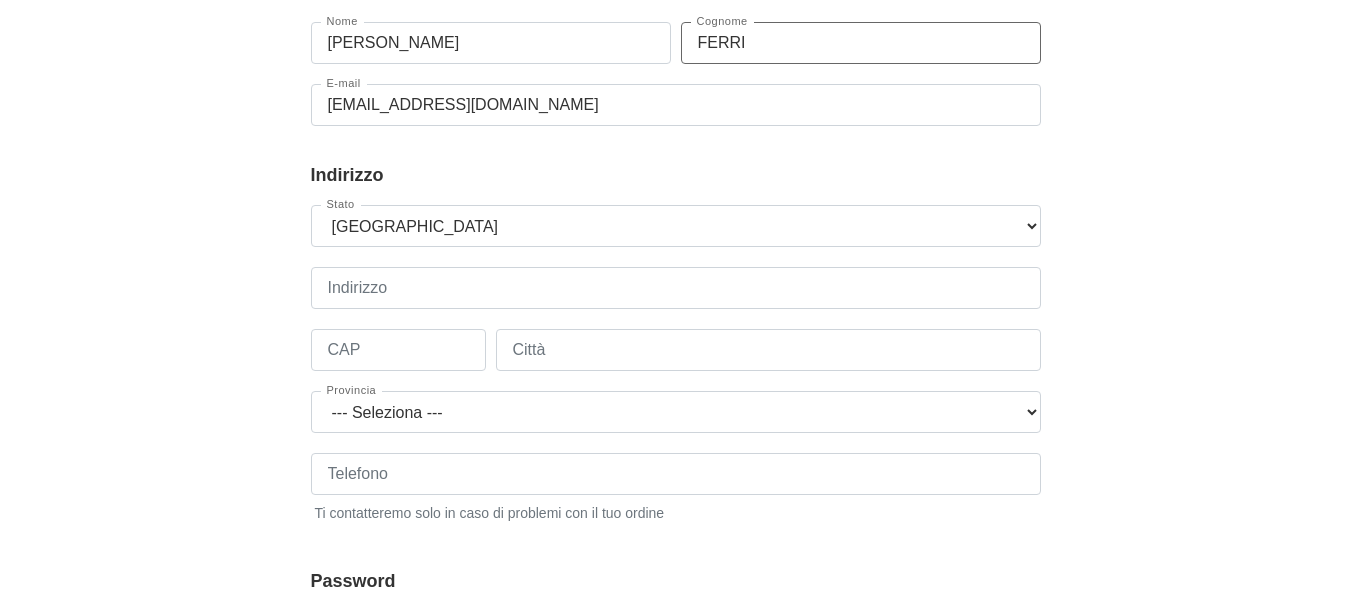 scroll, scrollTop: 255, scrollLeft: 0, axis: vertical 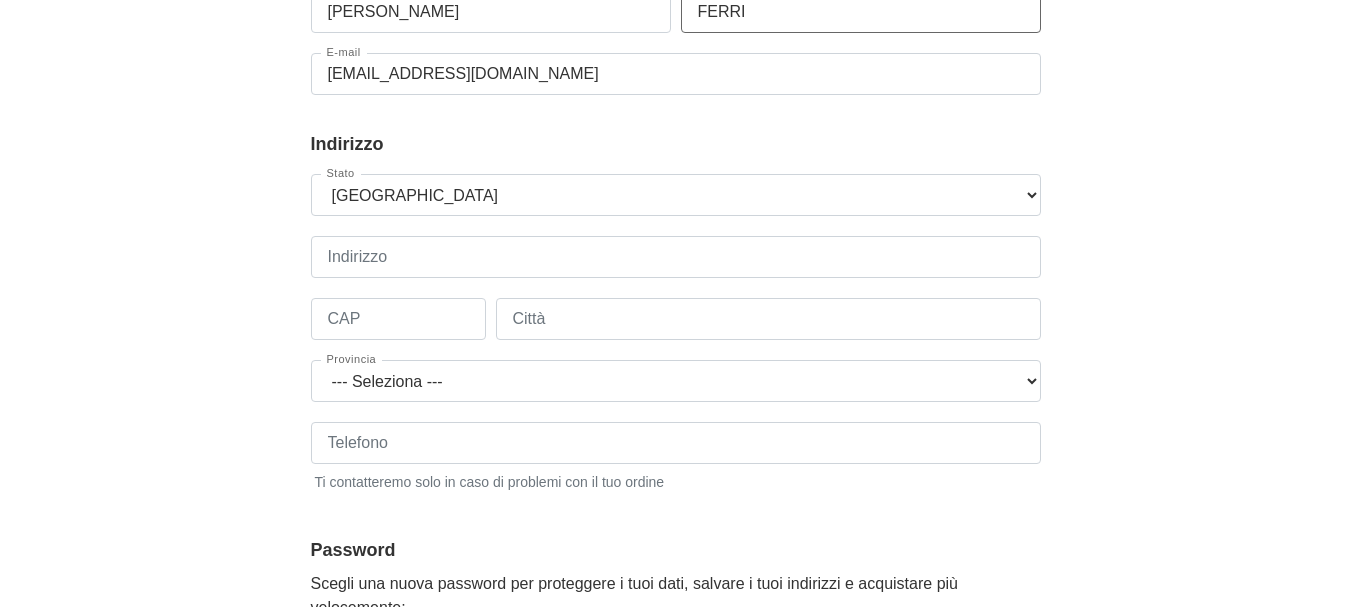 type on "FERRI" 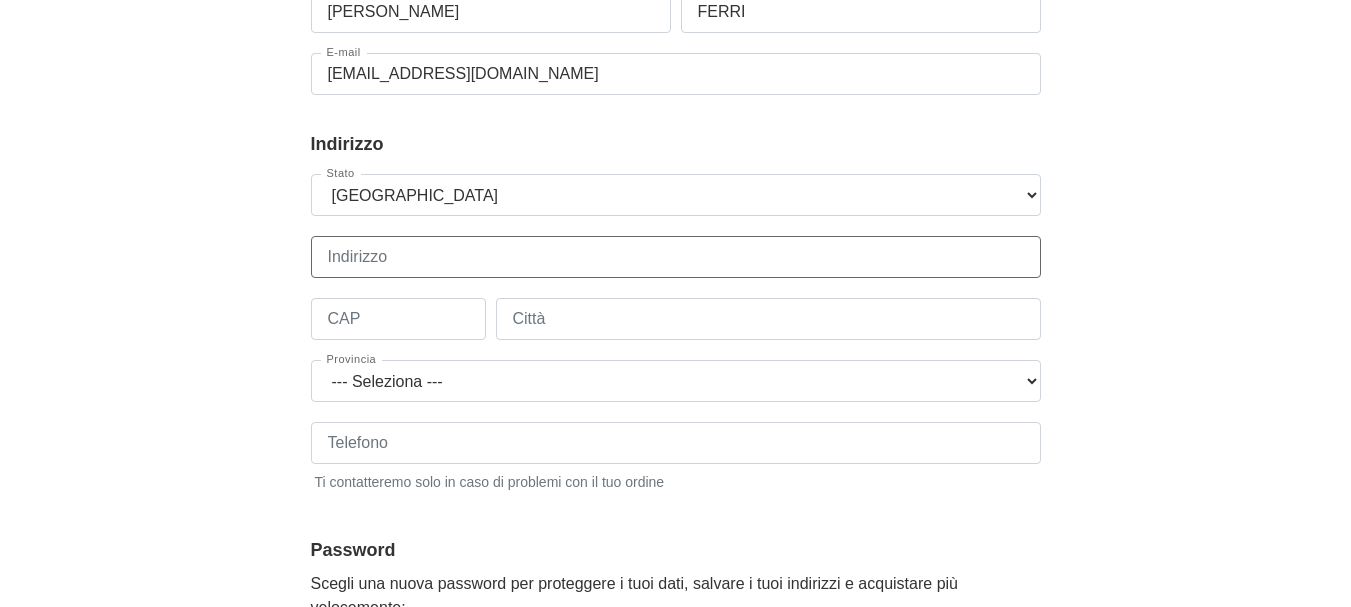 click on "Indirizzo" at bounding box center (676, 257) 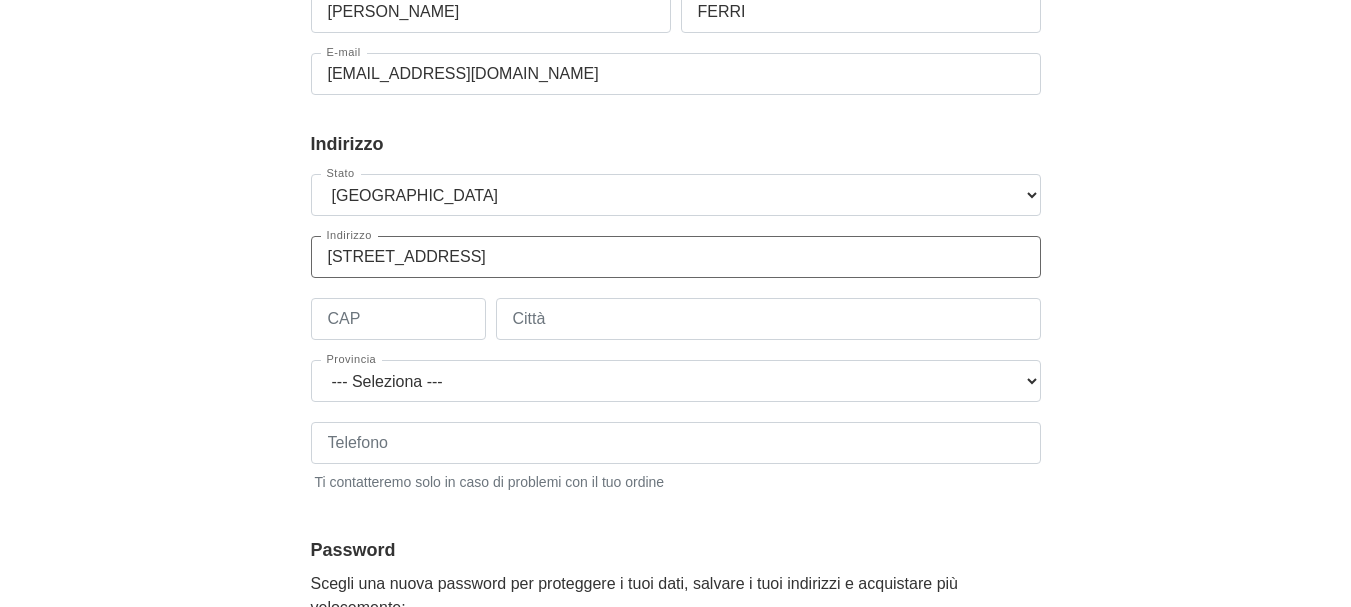 type on "VIA LEGNANO 9" 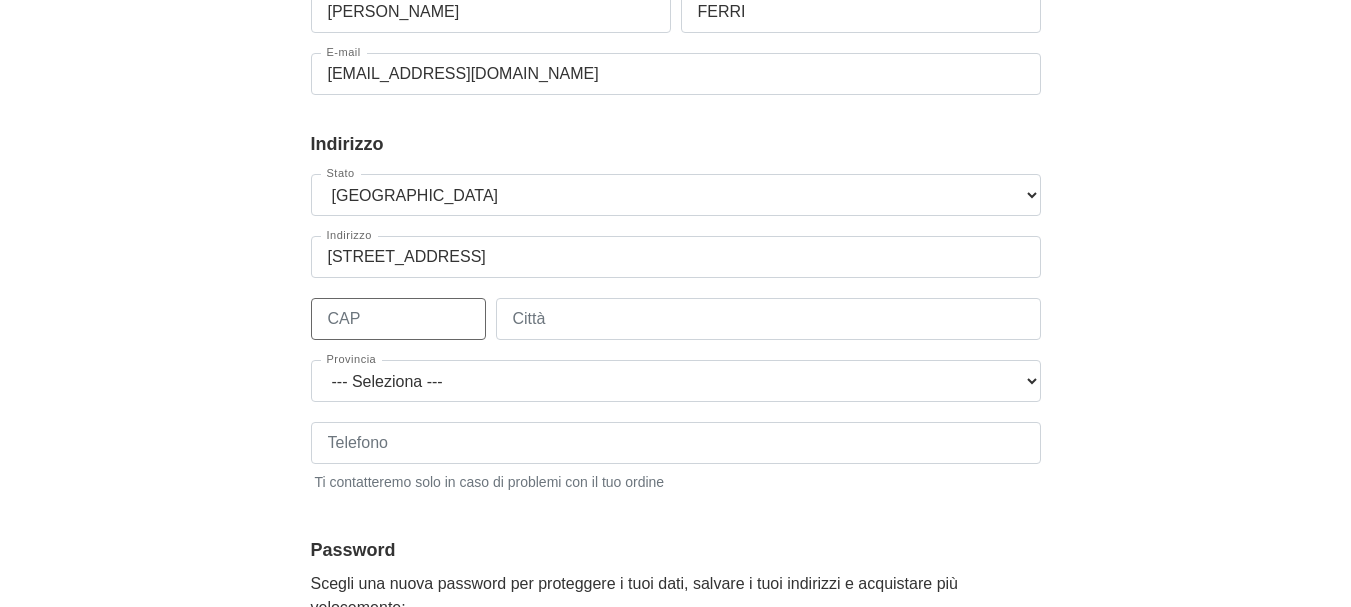 click on "CAP" at bounding box center (398, 319) 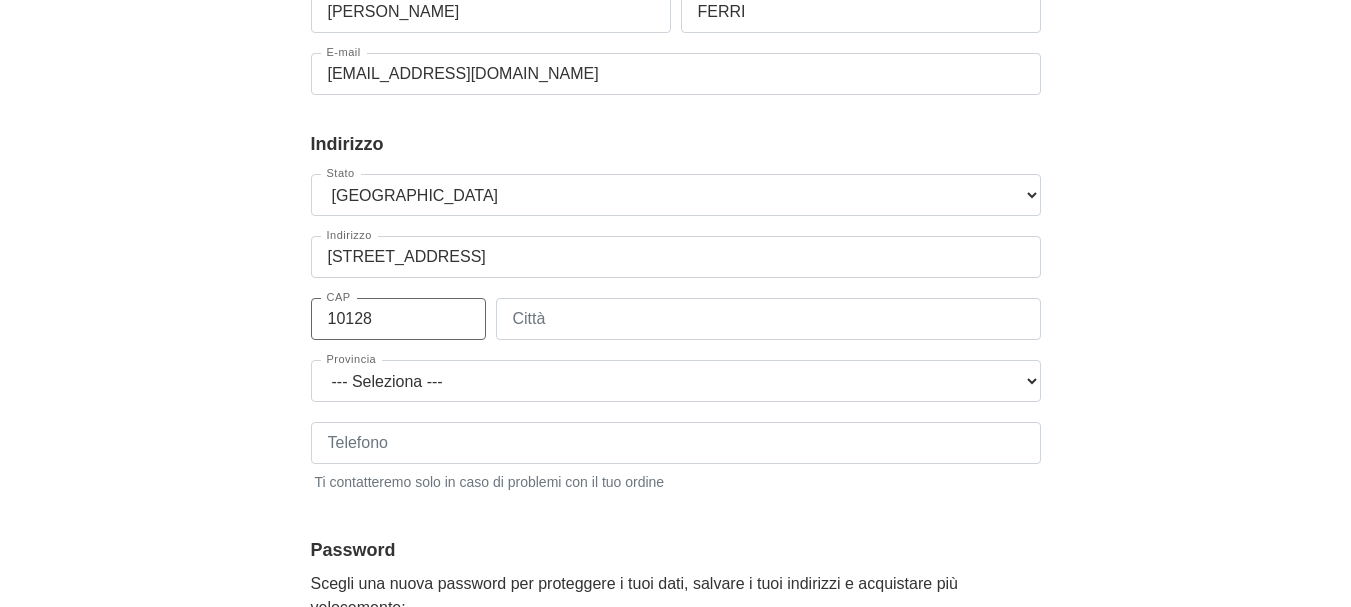 type on "10128" 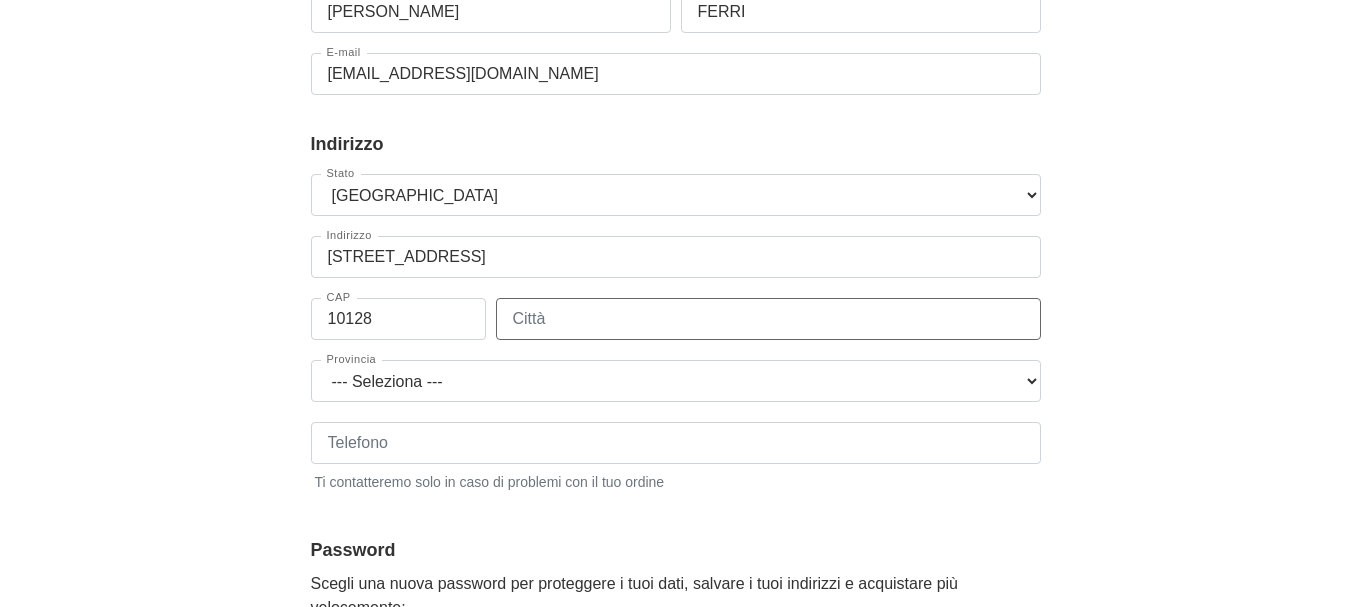 click on "Città" at bounding box center (768, 319) 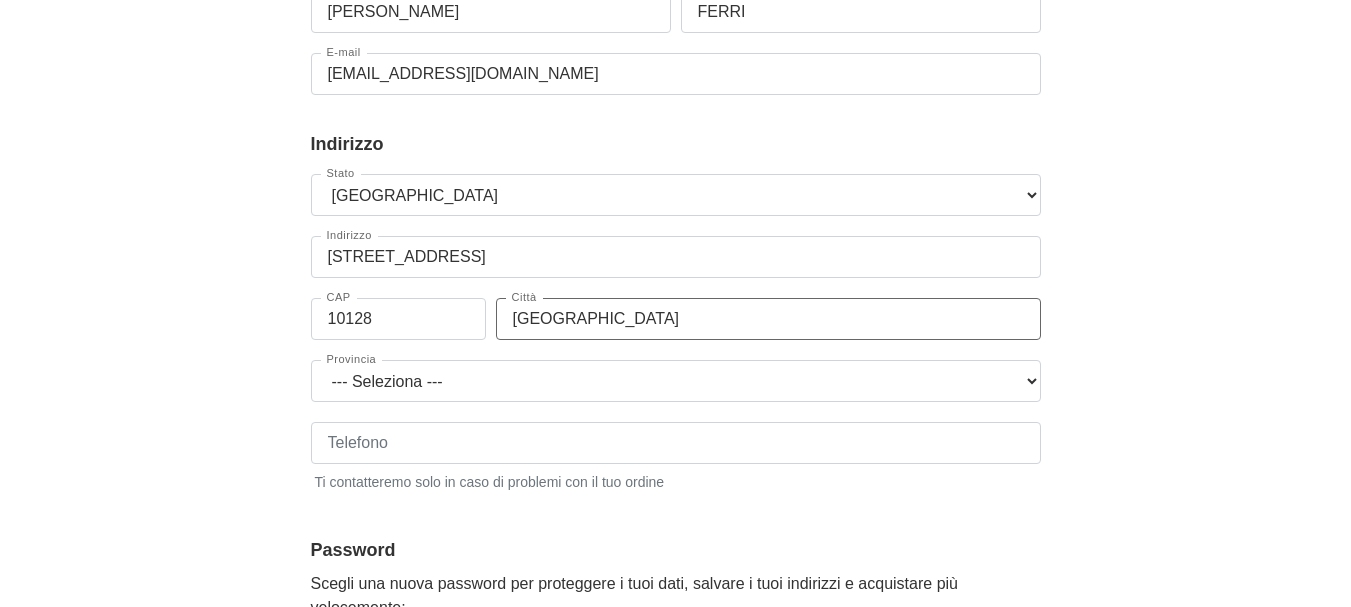 type on "TORINO" 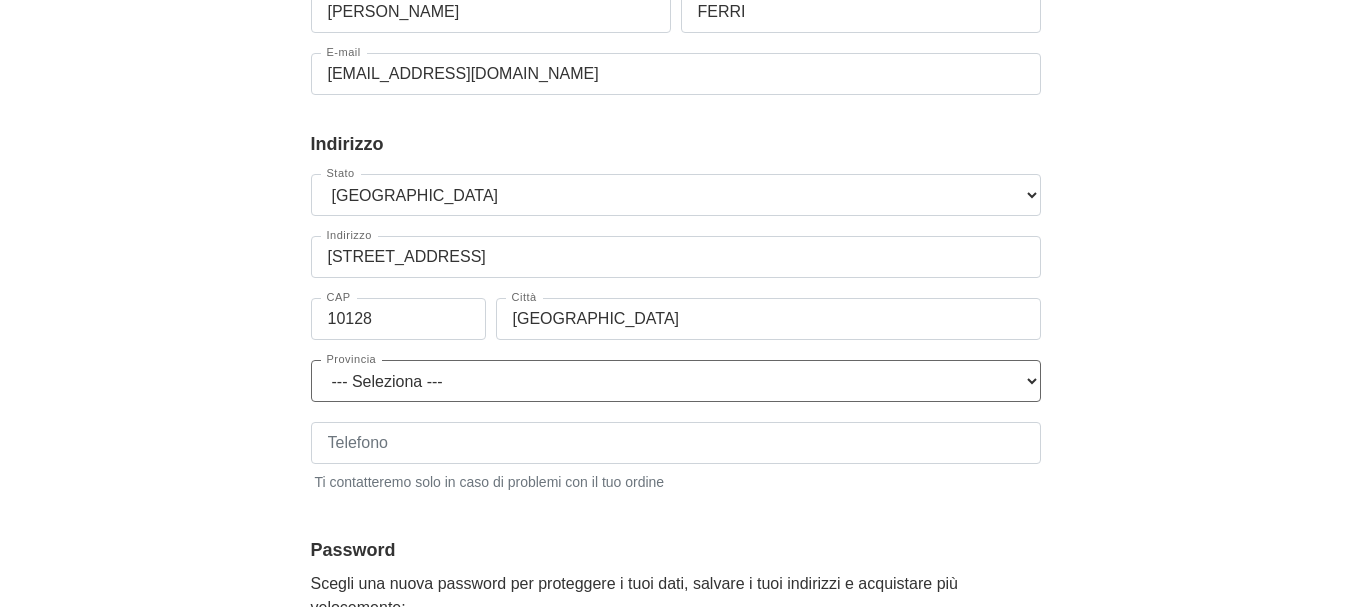 click on "--- Seleziona ---  Agrigento Alessandria Ancona Aosta Arezzo Ascoli Piceno Asti Avellino Bari Barletta-Andria-Trani Belluno Benevento Bergamo Biella Bologna Bolzano Brescia Brindisi Cagliari Caltanissetta Campobasso Caserta Catania Catanzaro Chieti Como Cosenza Cremona Crotone Cuneo Enna Fermo Ferrara Firenze Foggia Forli-Cesena Frosinone Genova Gorizia Grosseto Imperia Isernia L'Aquila La Spezia Latina Lecce Lecco Livorno Lodi Lucca Macerata Mantova Massa-Carrara Matera Messina Milano Modena Monza Brianza Napoli Novara Nuoro Oristano Padova Palermo Parma Pavia Perugia Pesaro e Urbino Pescara Piacenza Pisa Pistoia Pordenone Potenza Prato Ragusa Ravenna Reggio Calabria Reggio Emilia Rieti Rimini Roma Rovigo Salerno Sassari Savona Siena Siracusa Sondrio Taranto Teramo Terni Torino Trapani Trento Treviso Trieste Udine Varese Venezia Verbano-Cusio-Ossola Vercelli Verona Vibo Valentia Vicenza Viterbo" at bounding box center (676, 381) 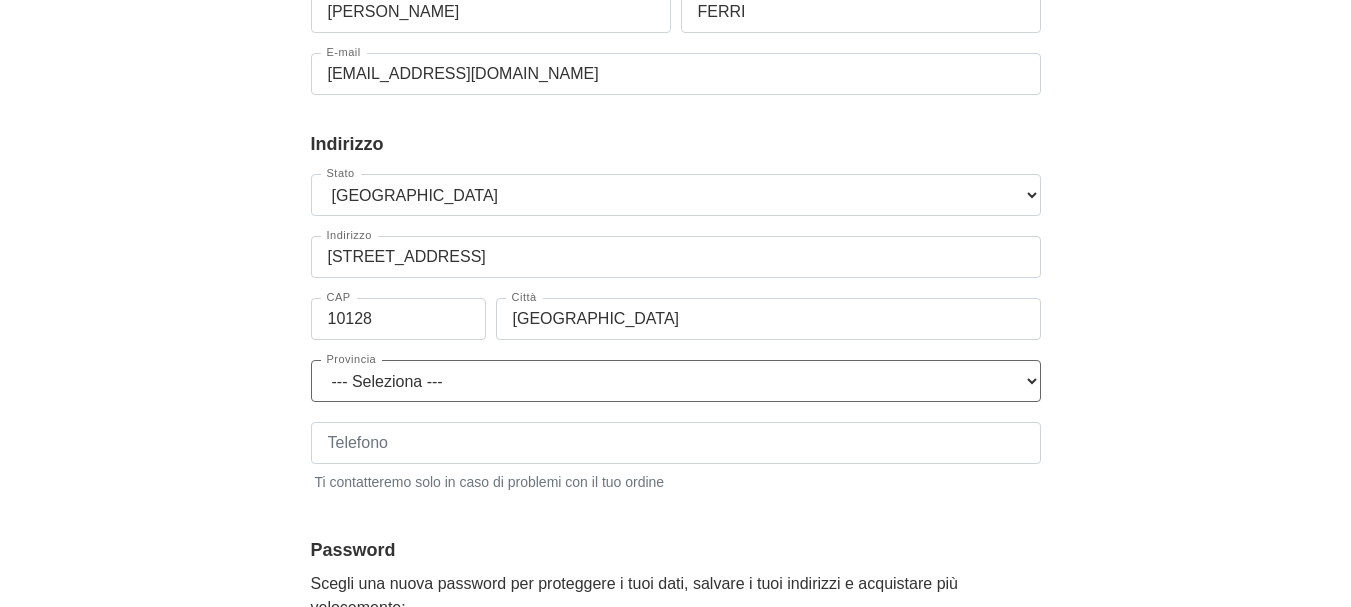 select on "3935" 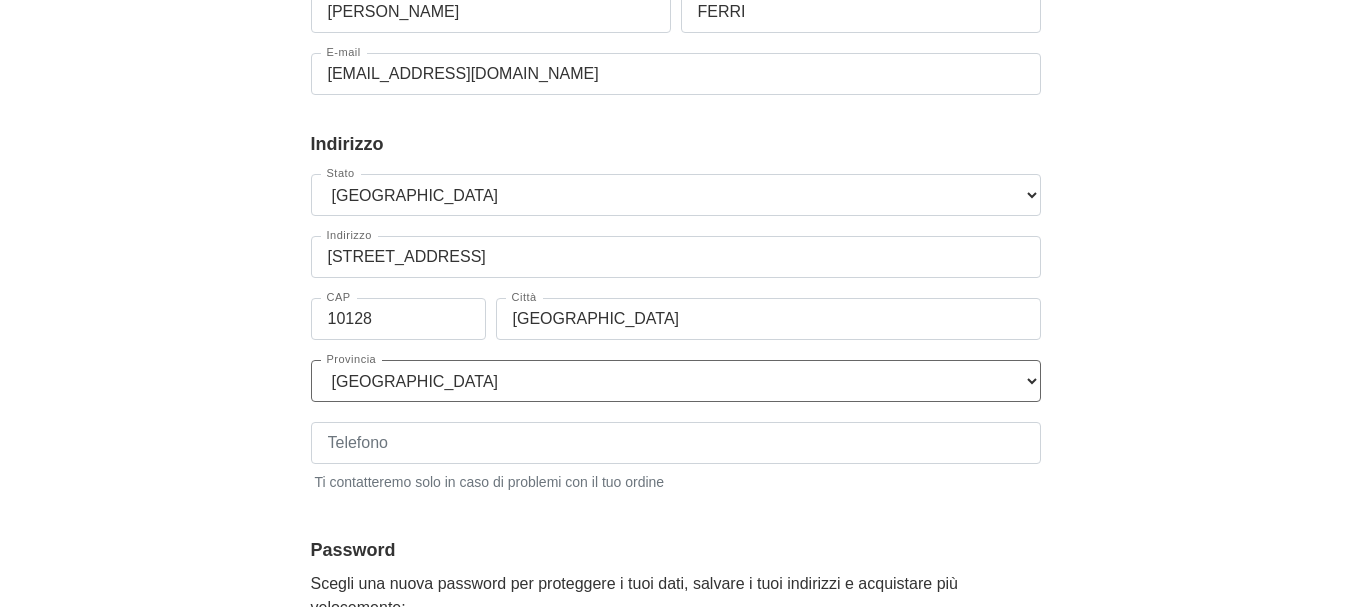 click on "--- Seleziona ---  Agrigento Alessandria Ancona Aosta Arezzo Ascoli Piceno Asti Avellino Bari Barletta-Andria-Trani Belluno Benevento Bergamo Biella Bologna Bolzano Brescia Brindisi Cagliari Caltanissetta Campobasso Caserta Catania Catanzaro Chieti Como Cosenza Cremona Crotone Cuneo Enna Fermo Ferrara Firenze Foggia Forli-Cesena Frosinone Genova Gorizia Grosseto Imperia Isernia L'Aquila La Spezia Latina Lecce Lecco Livorno Lodi Lucca Macerata Mantova Massa-Carrara Matera Messina Milano Modena Monza Brianza Napoli Novara Nuoro Oristano Padova Palermo Parma Pavia Perugia Pesaro e Urbino Pescara Piacenza Pisa Pistoia Pordenone Potenza Prato Ragusa Ravenna Reggio Calabria Reggio Emilia Rieti Rimini Roma Rovigo Salerno Sassari Savona Siena Siracusa Sondrio Taranto Teramo Terni Torino Trapani Trento Treviso Trieste Udine Varese Venezia Verbano-Cusio-Ossola Vercelli Verona Vibo Valentia Vicenza Viterbo" at bounding box center [676, 381] 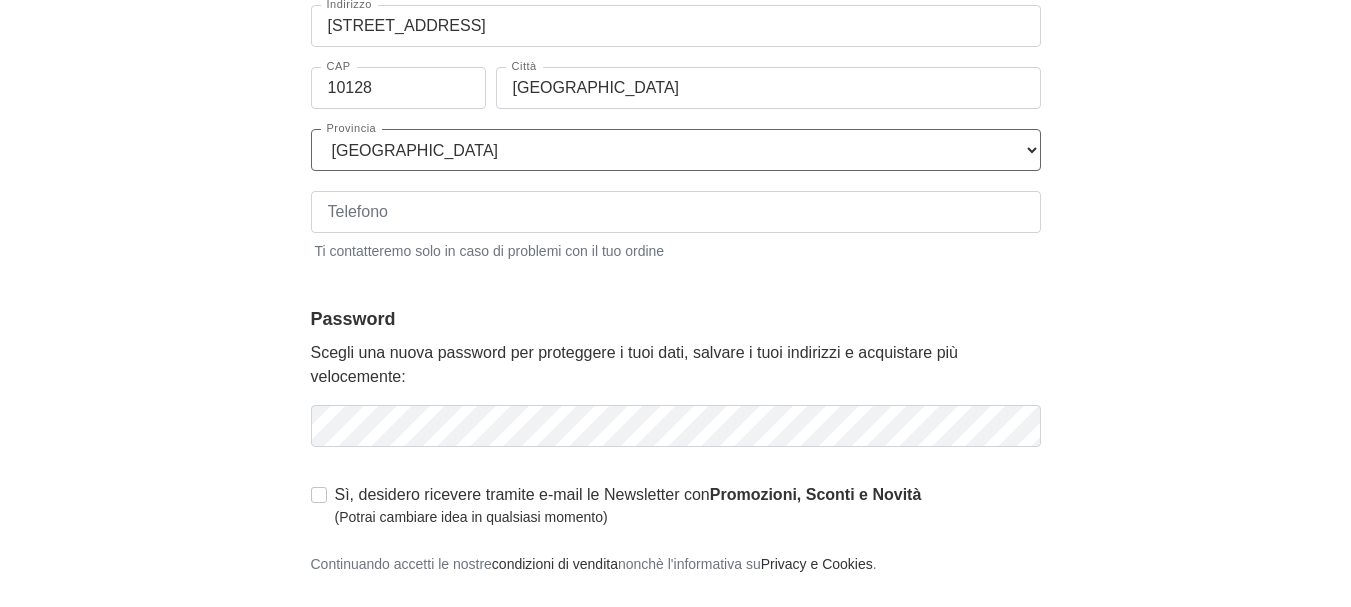 scroll, scrollTop: 491, scrollLeft: 0, axis: vertical 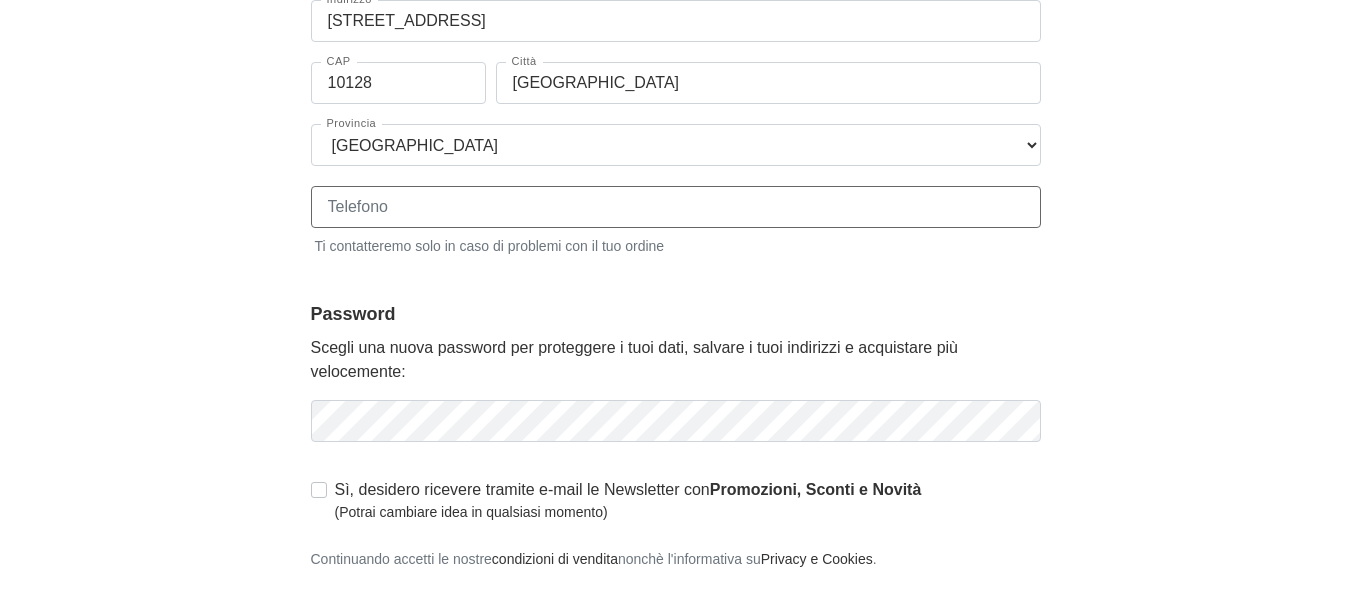 click on "Telefono" at bounding box center (676, 207) 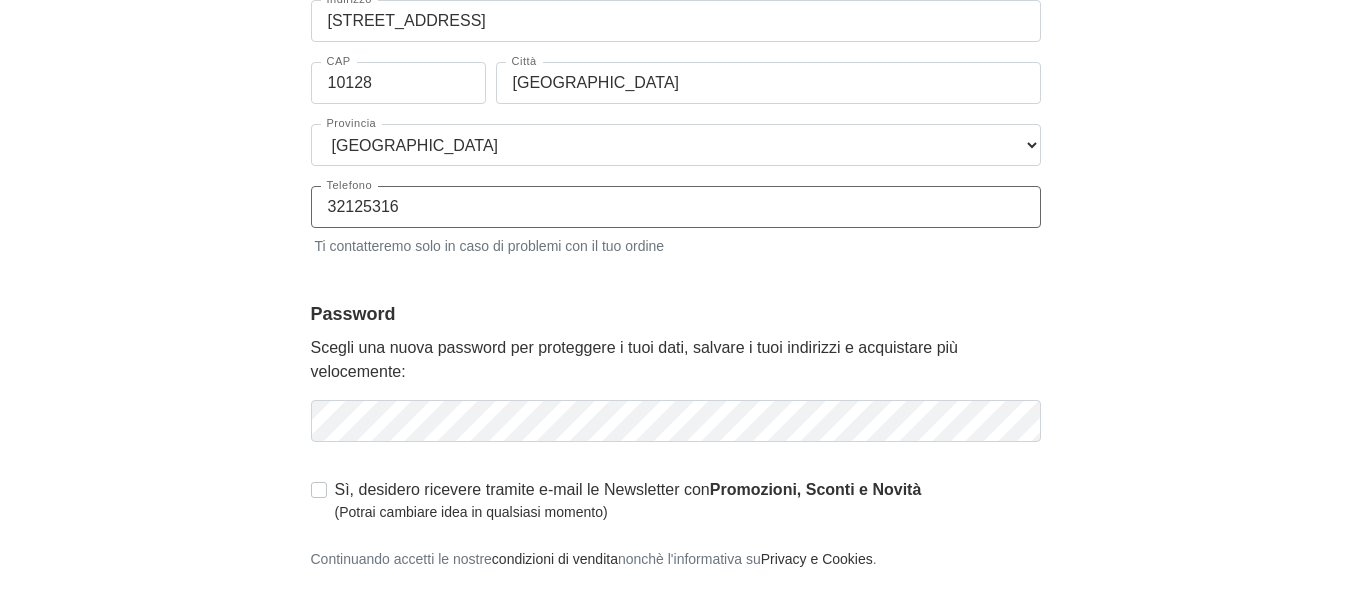click on "32125316" at bounding box center (676, 207) 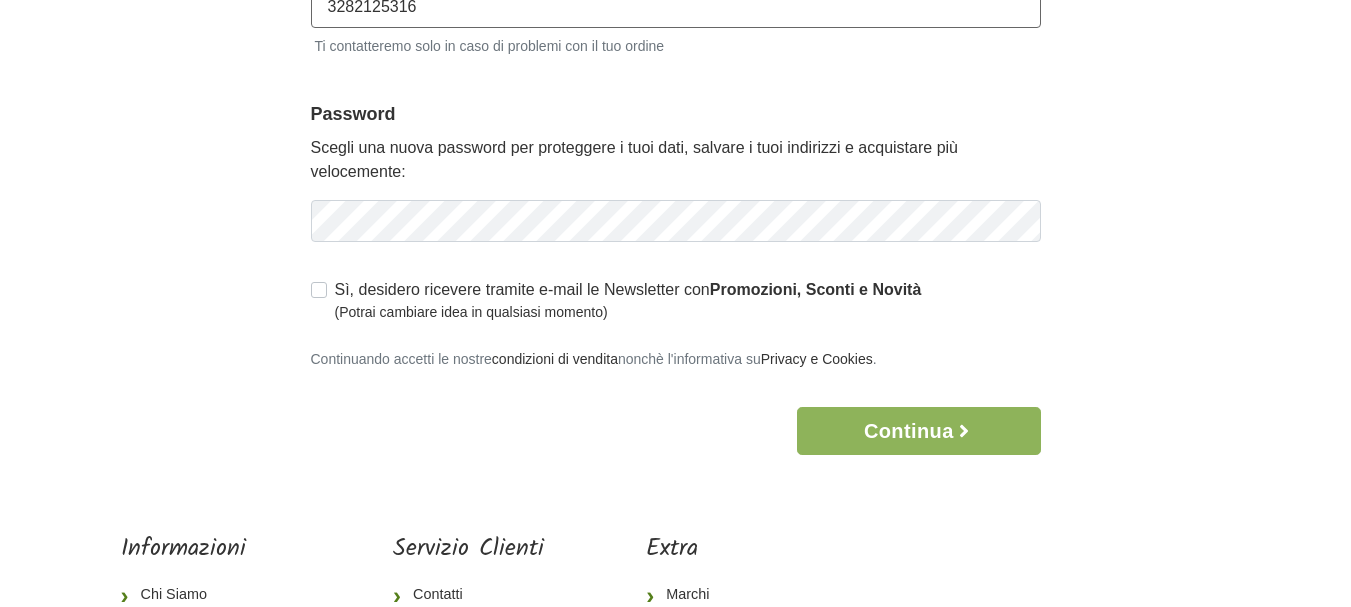 scroll, scrollTop: 702, scrollLeft: 0, axis: vertical 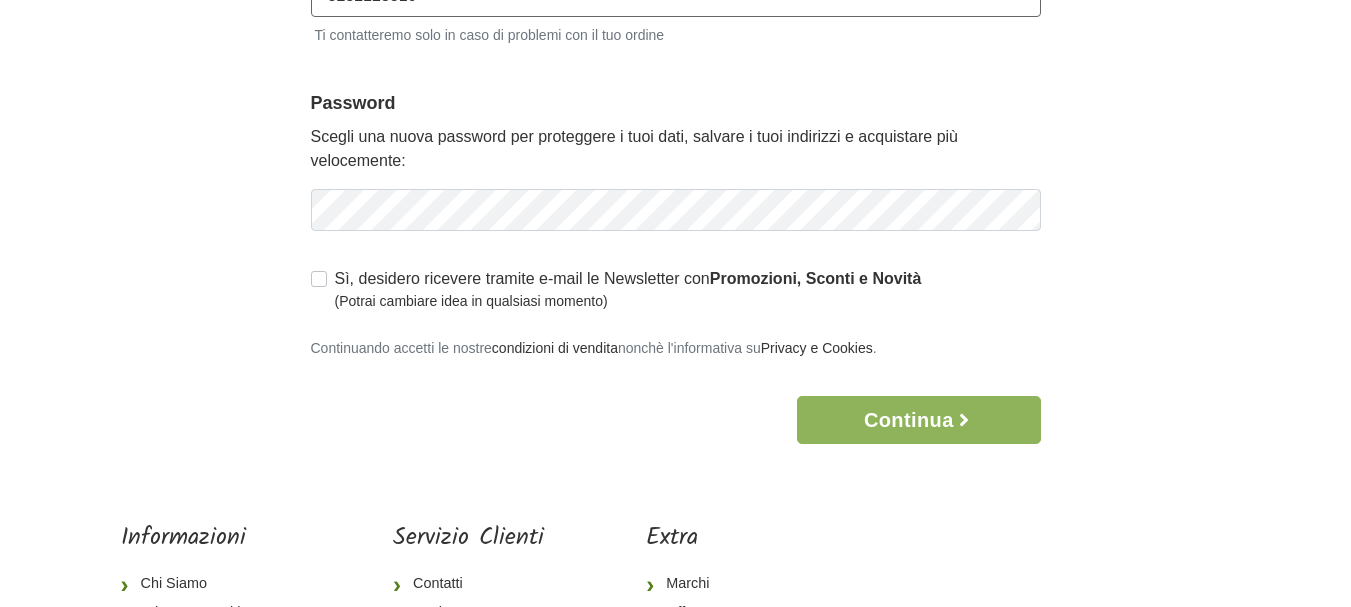 type on "3282125316" 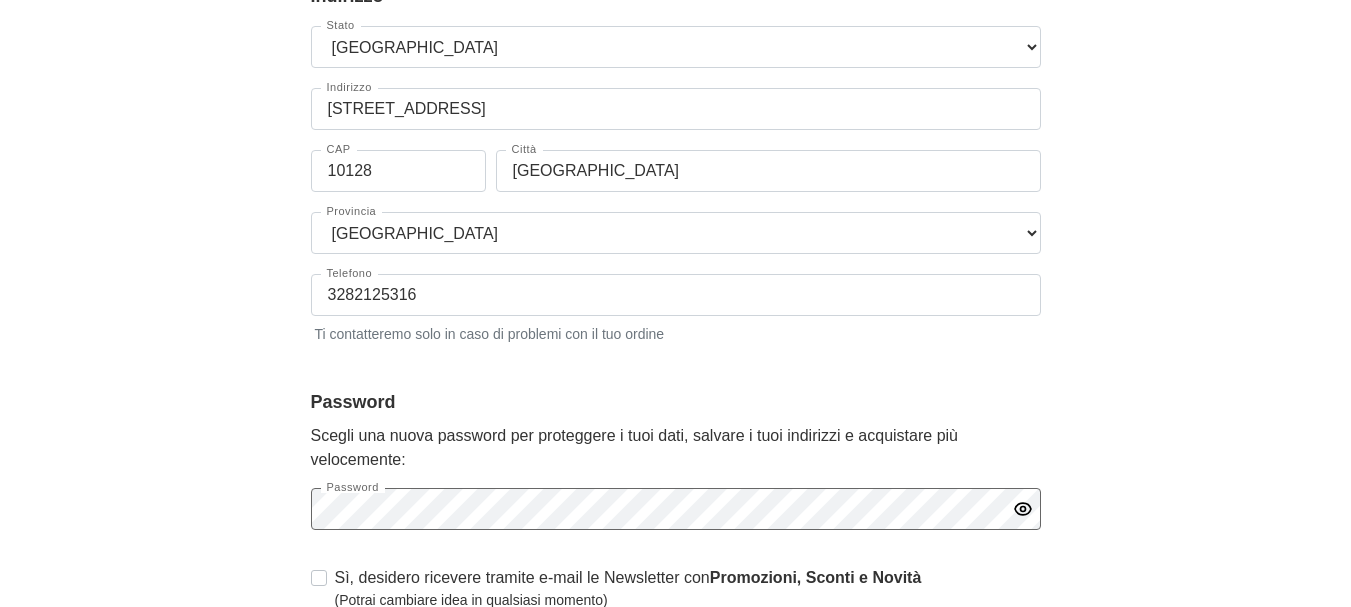 scroll, scrollTop: 395, scrollLeft: 0, axis: vertical 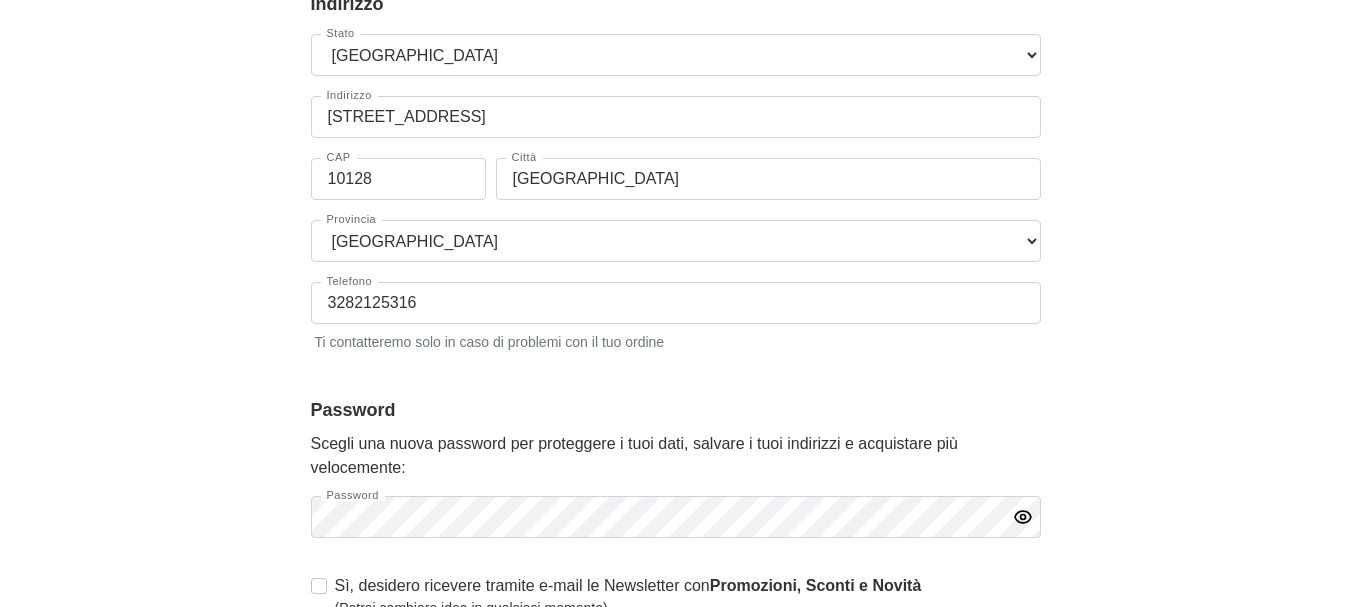 click 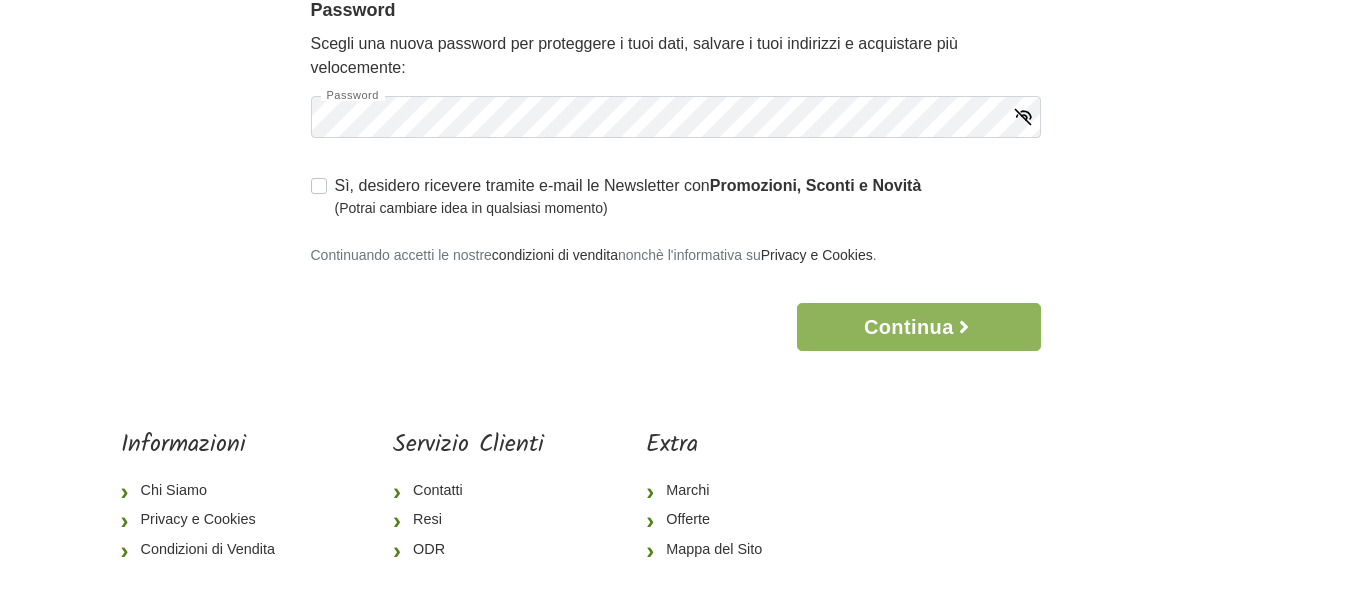 scroll, scrollTop: 806, scrollLeft: 0, axis: vertical 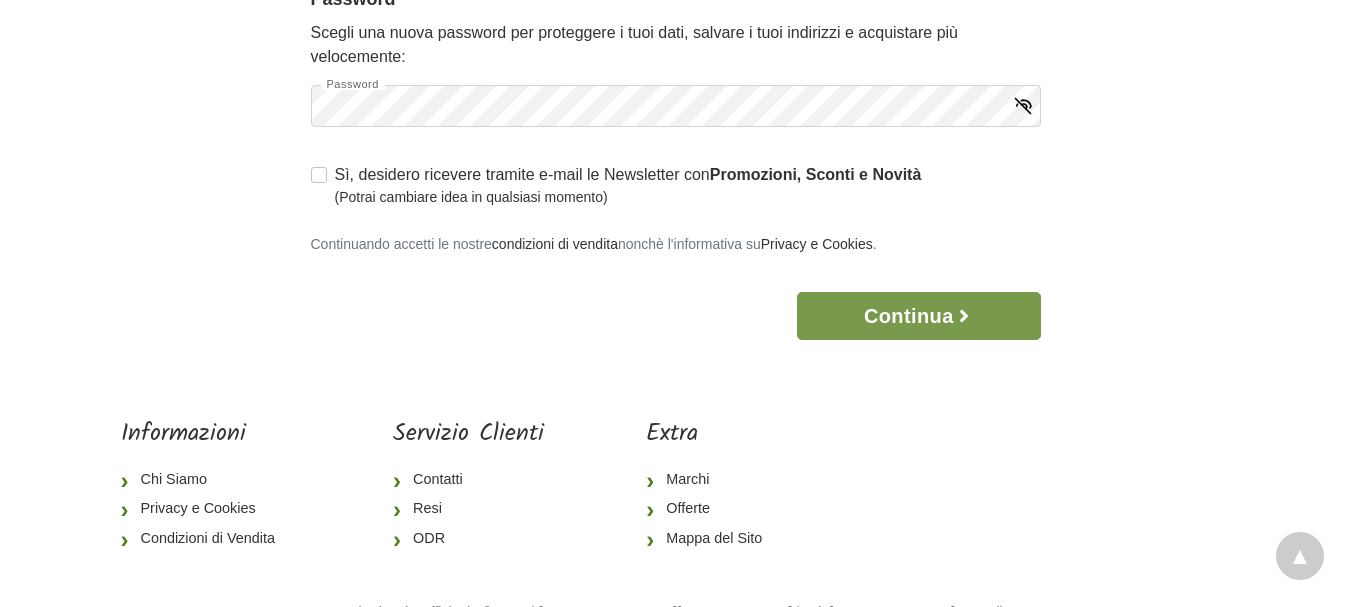 click on "Continua" at bounding box center (918, 316) 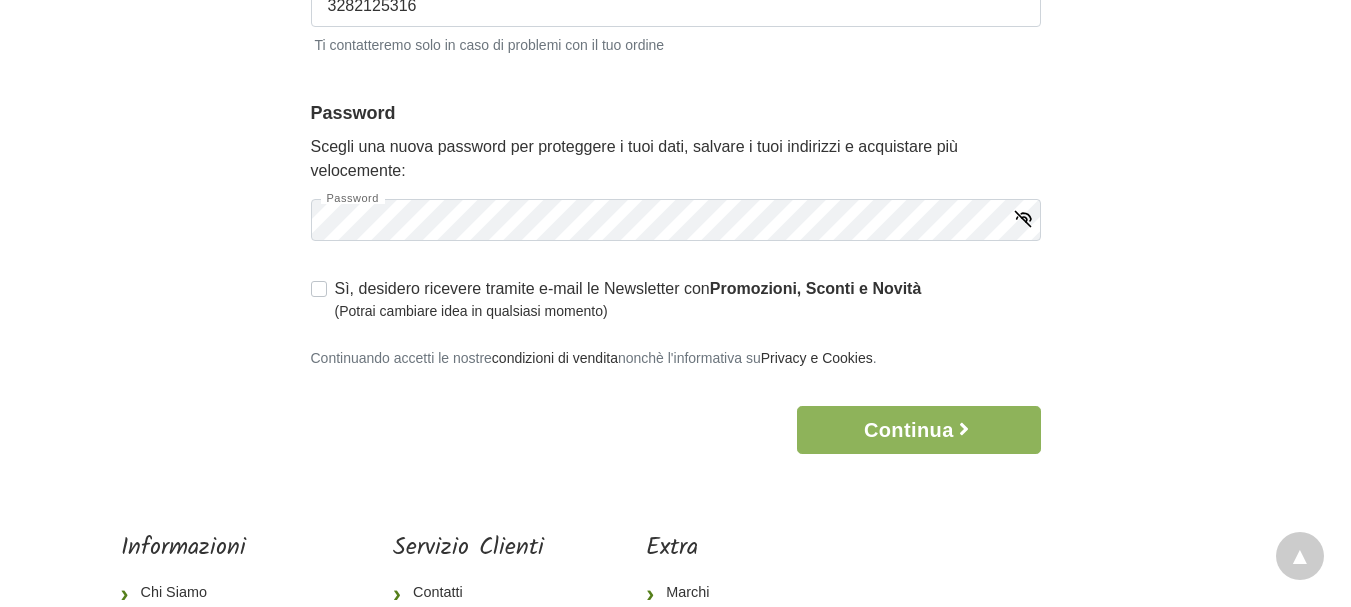 scroll, scrollTop: 920, scrollLeft: 0, axis: vertical 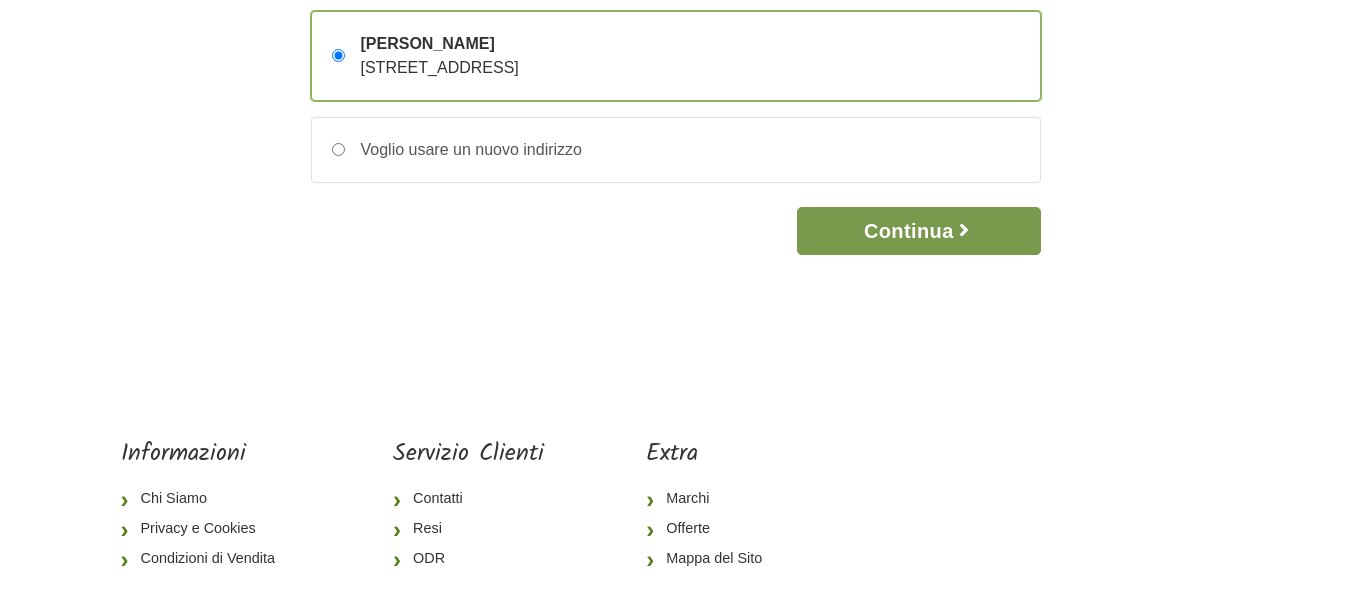 click 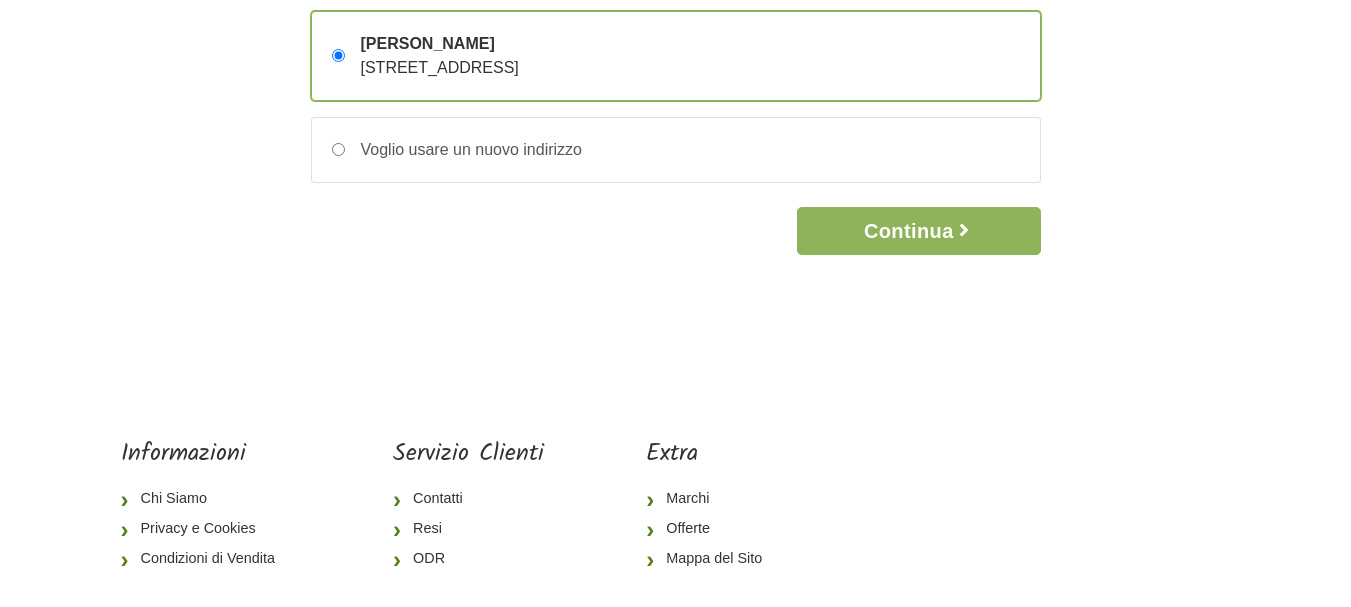 scroll, scrollTop: 0, scrollLeft: 0, axis: both 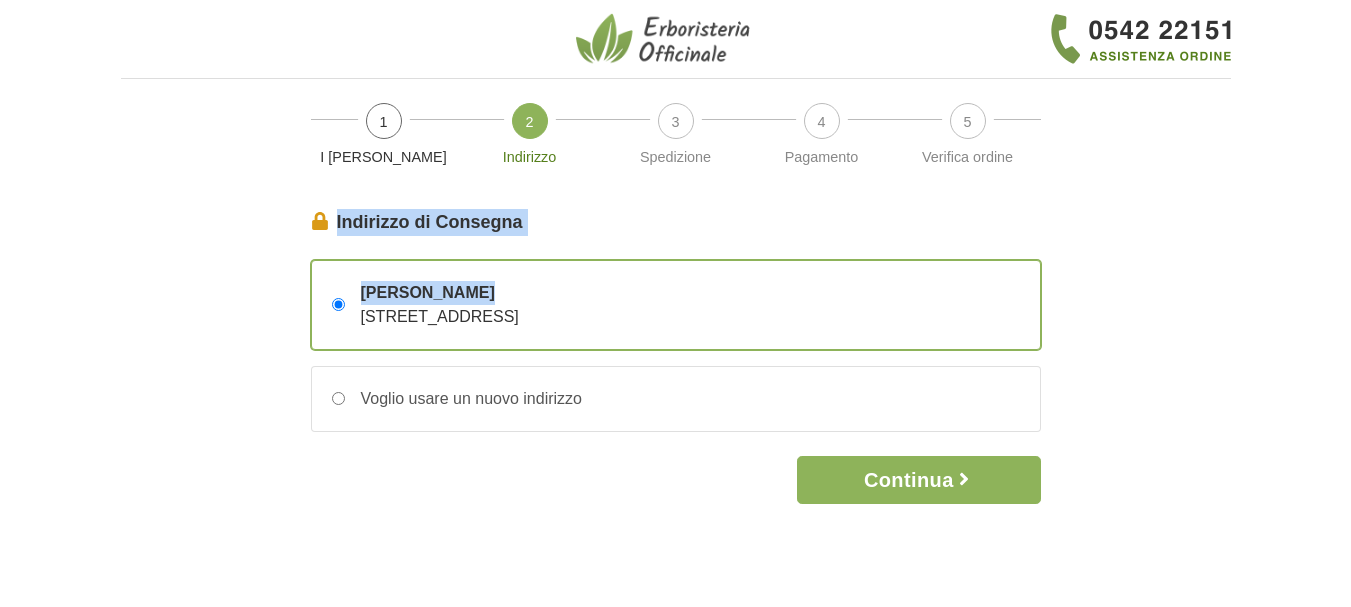 drag, startPoint x: 1344, startPoint y: 244, endPoint x: 1343, endPoint y: 286, distance: 42.0119 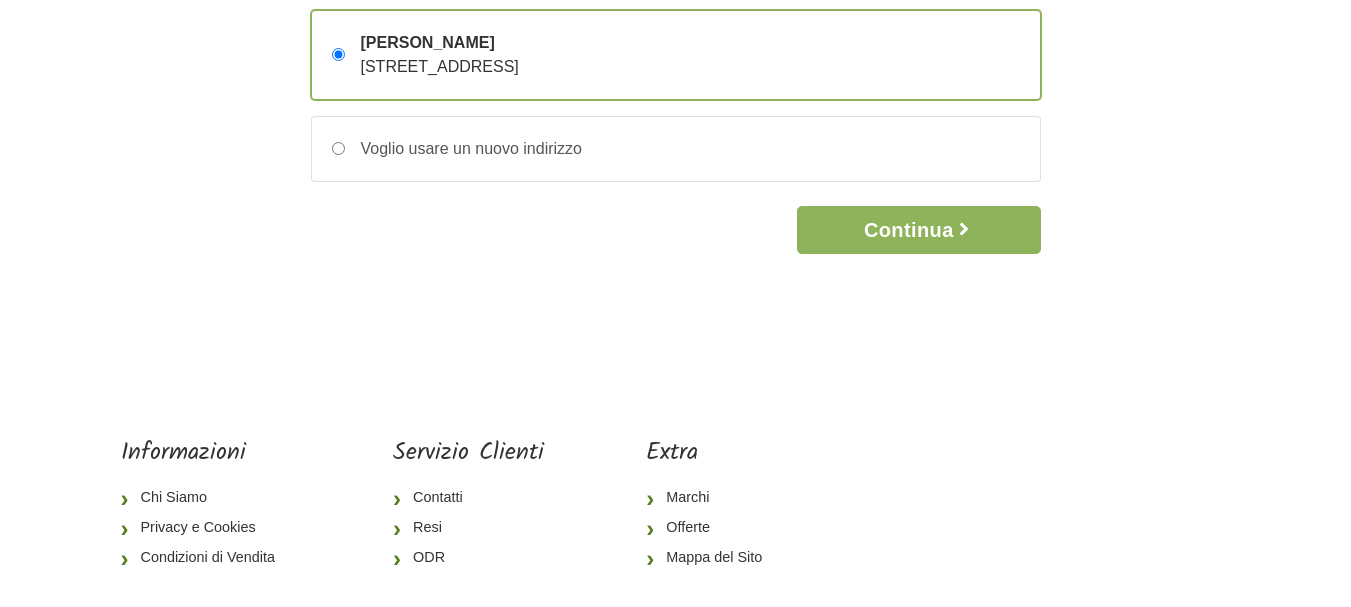scroll, scrollTop: 255, scrollLeft: 0, axis: vertical 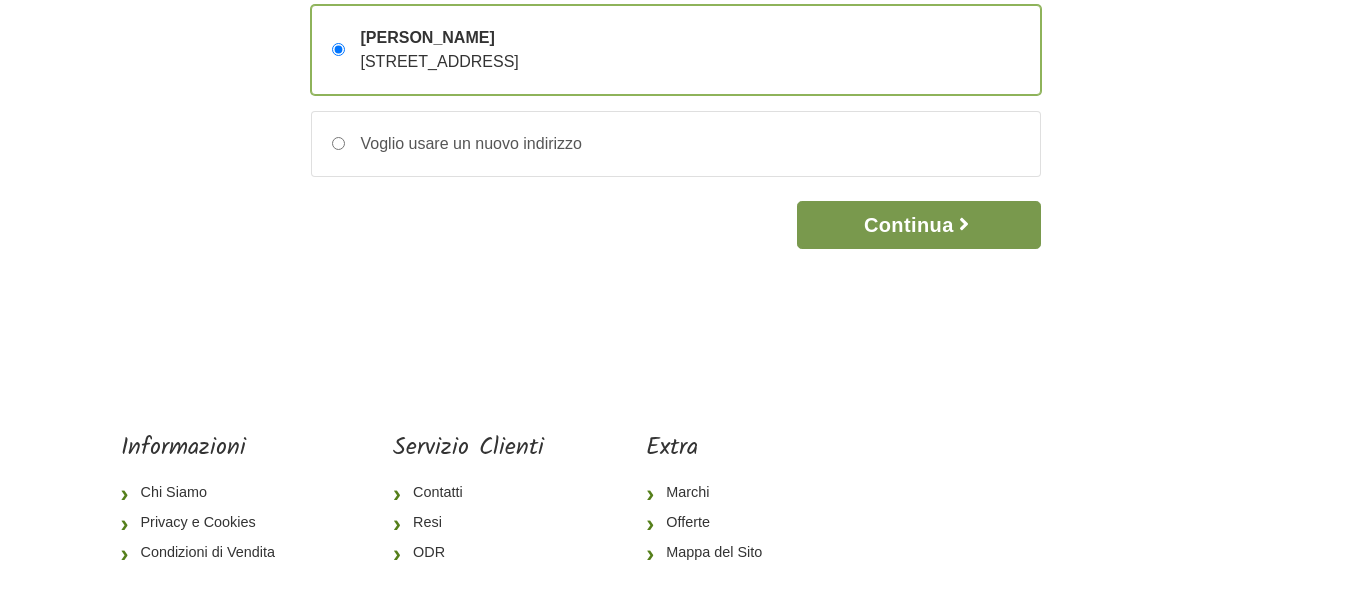click on "Continua" at bounding box center [918, 225] 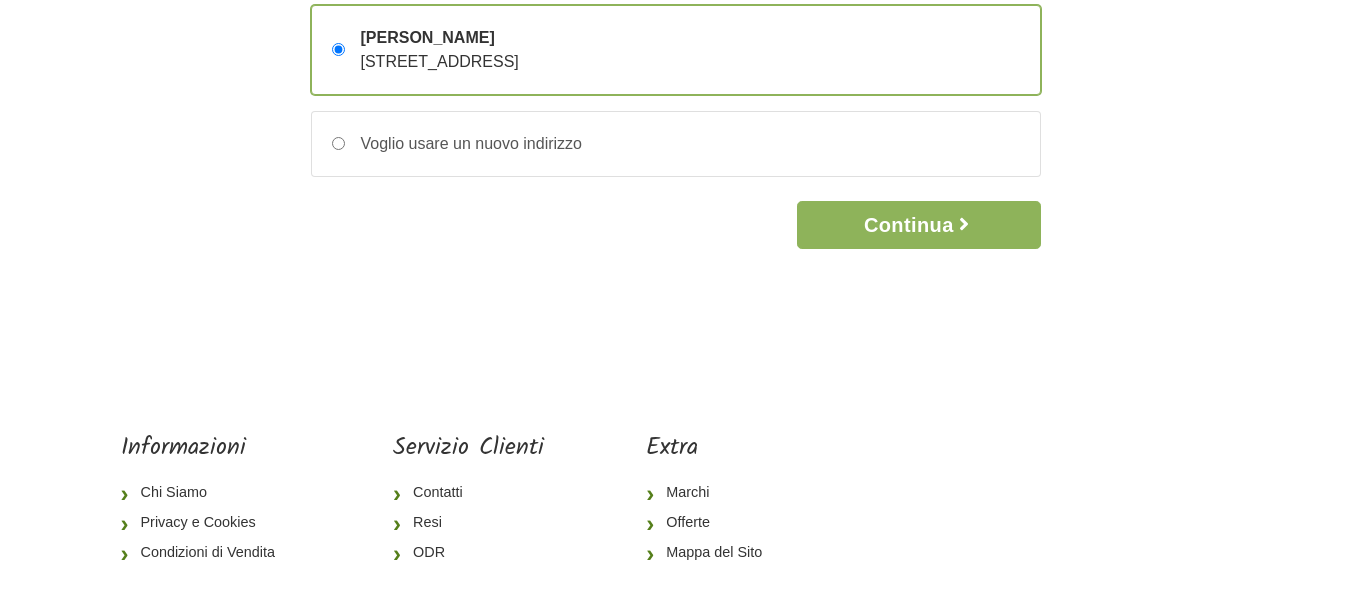 scroll, scrollTop: 0, scrollLeft: 0, axis: both 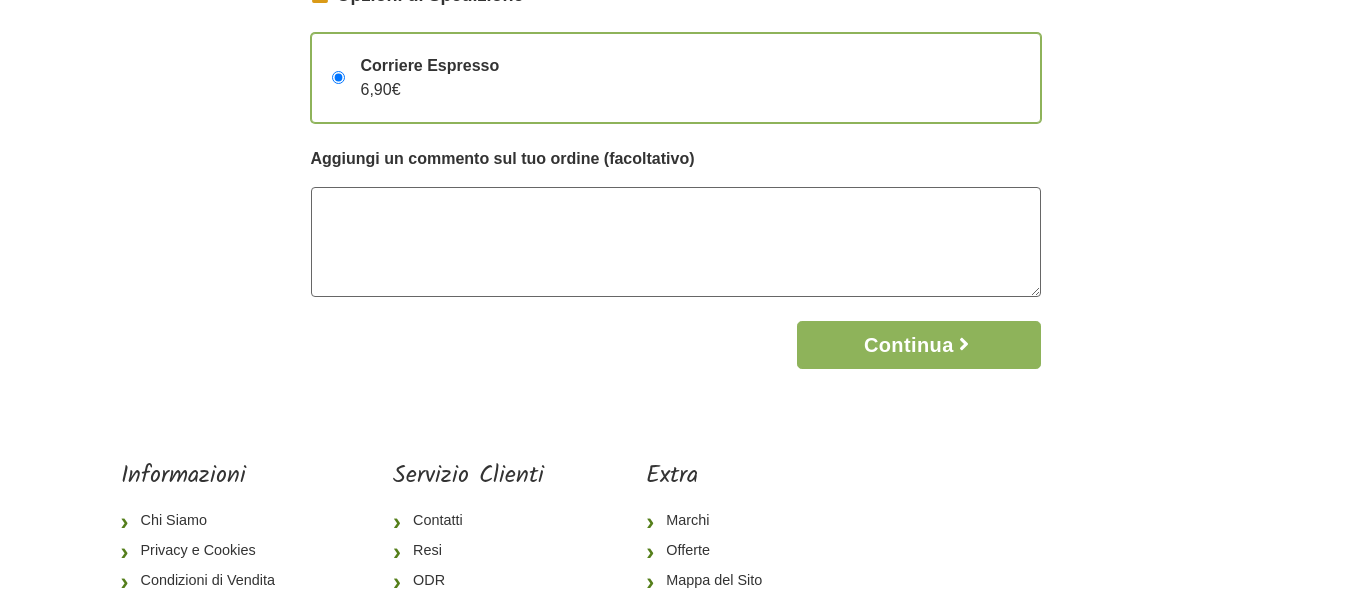 click at bounding box center [676, 242] 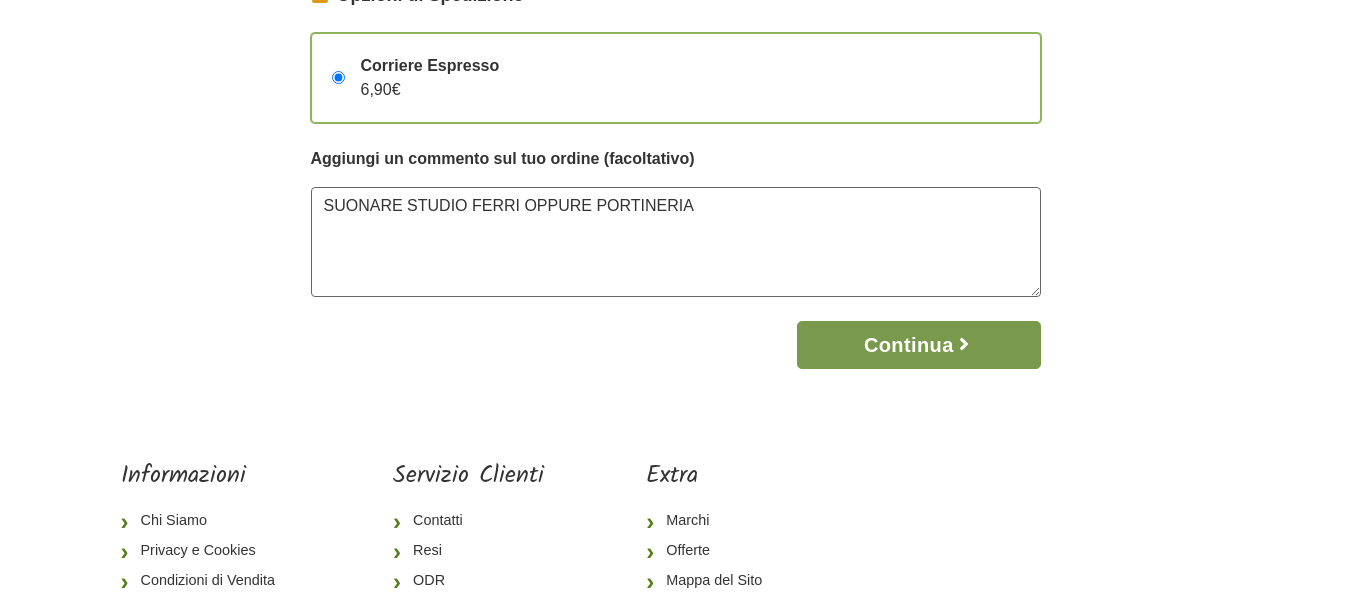 type on "SUONARE STUDIO FERRI OPPURE PORTINERIA" 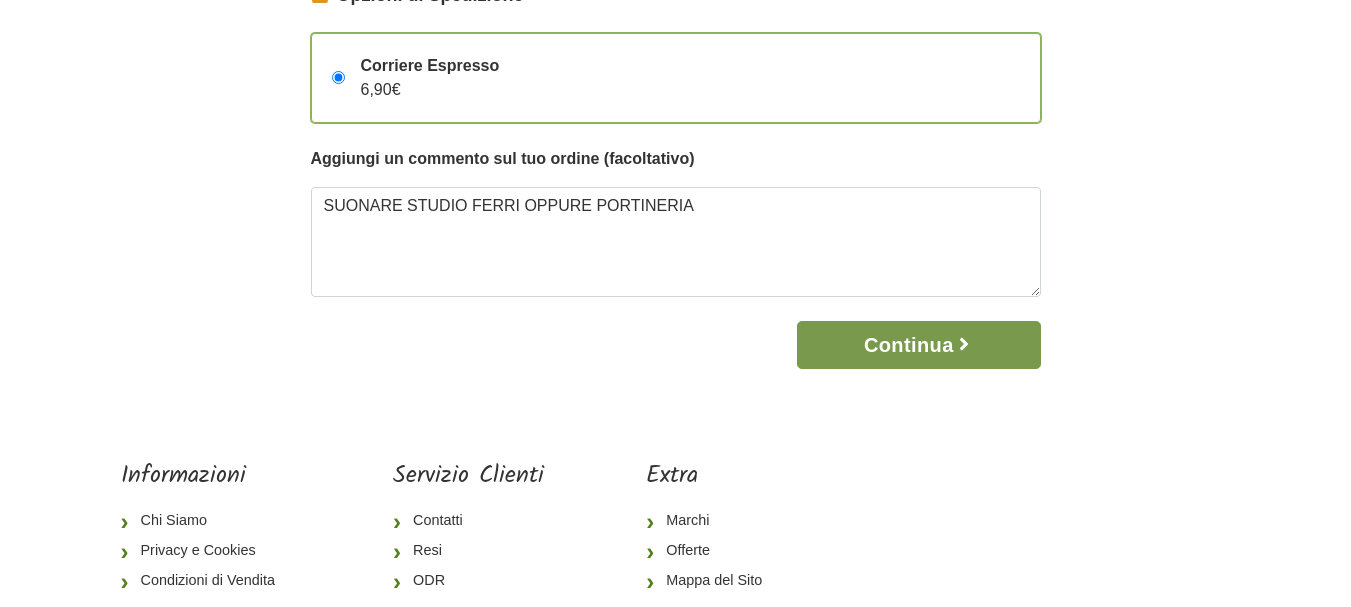click on "Continua" at bounding box center (918, 345) 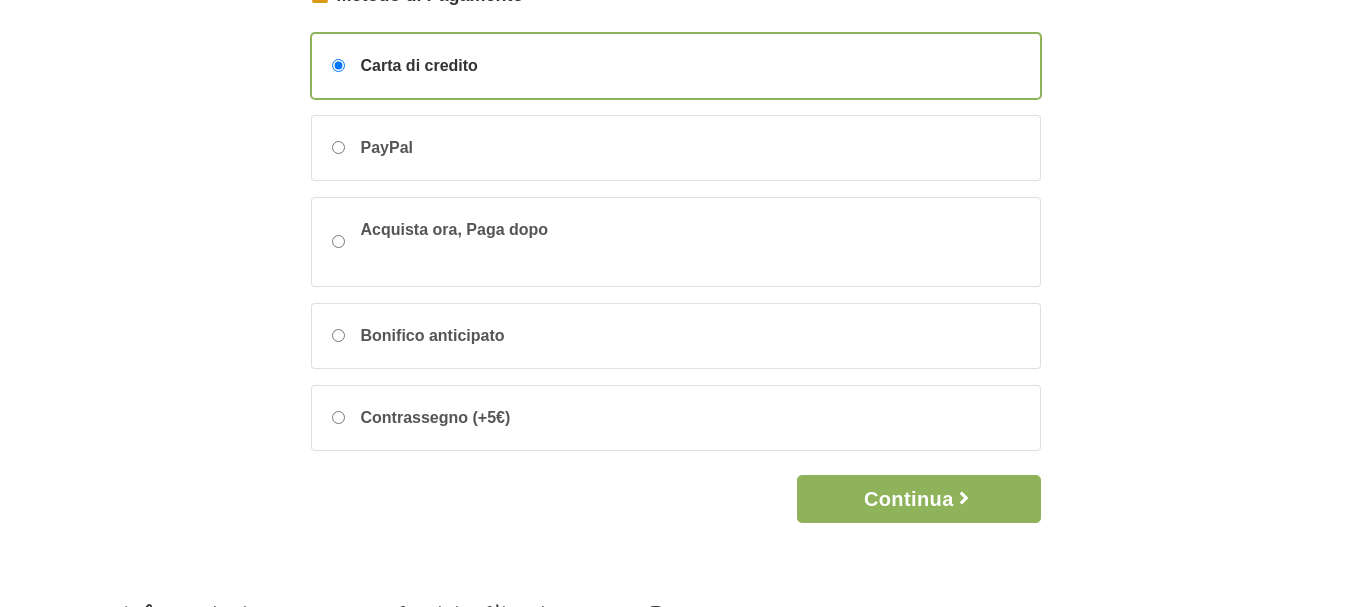 scroll, scrollTop: 0, scrollLeft: 0, axis: both 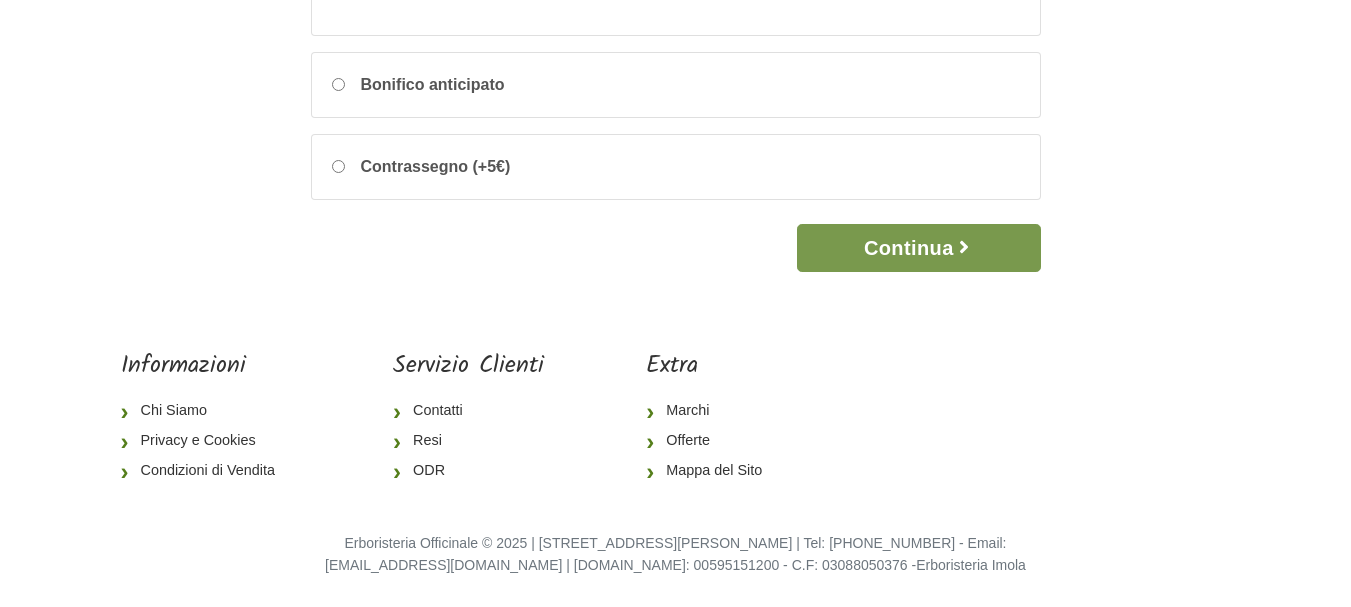 click on "Continua" at bounding box center (918, 248) 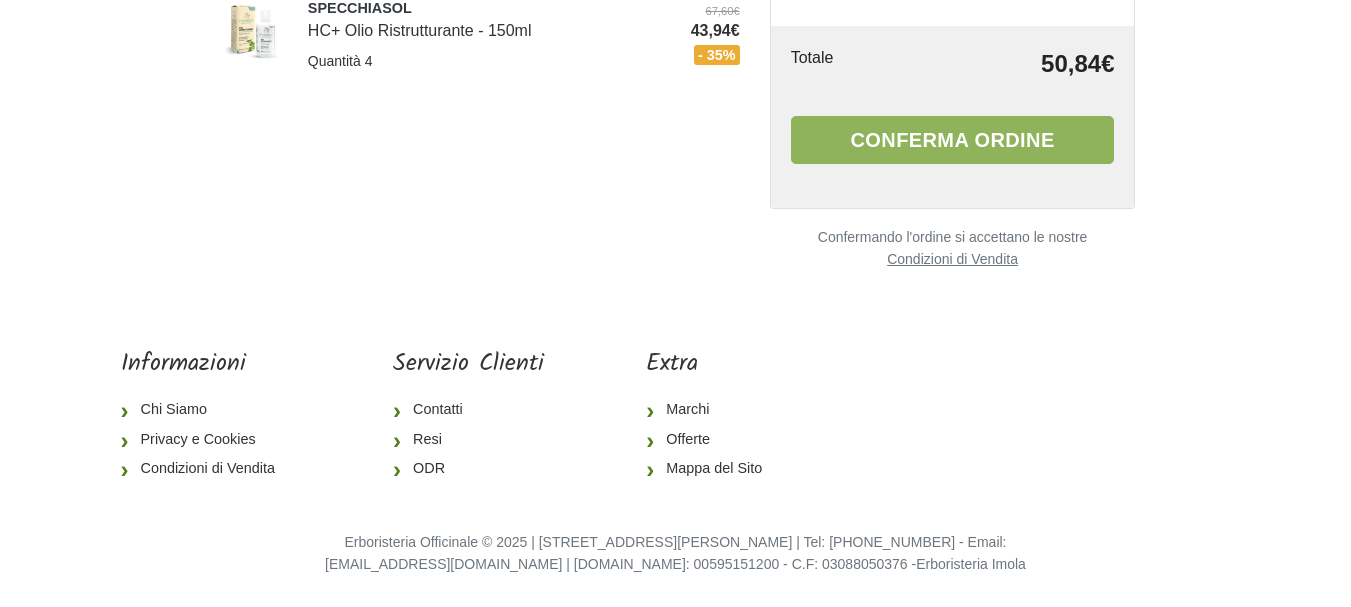 scroll, scrollTop: 0, scrollLeft: 0, axis: both 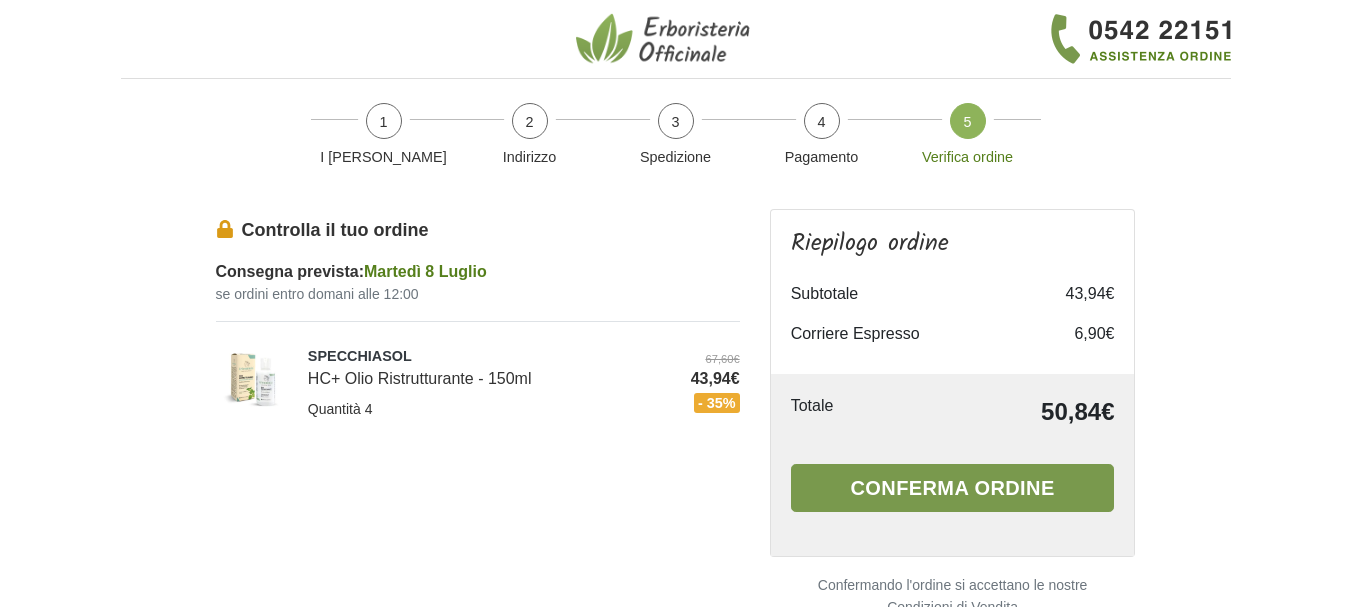 click on "Conferma ordine" at bounding box center [953, 488] 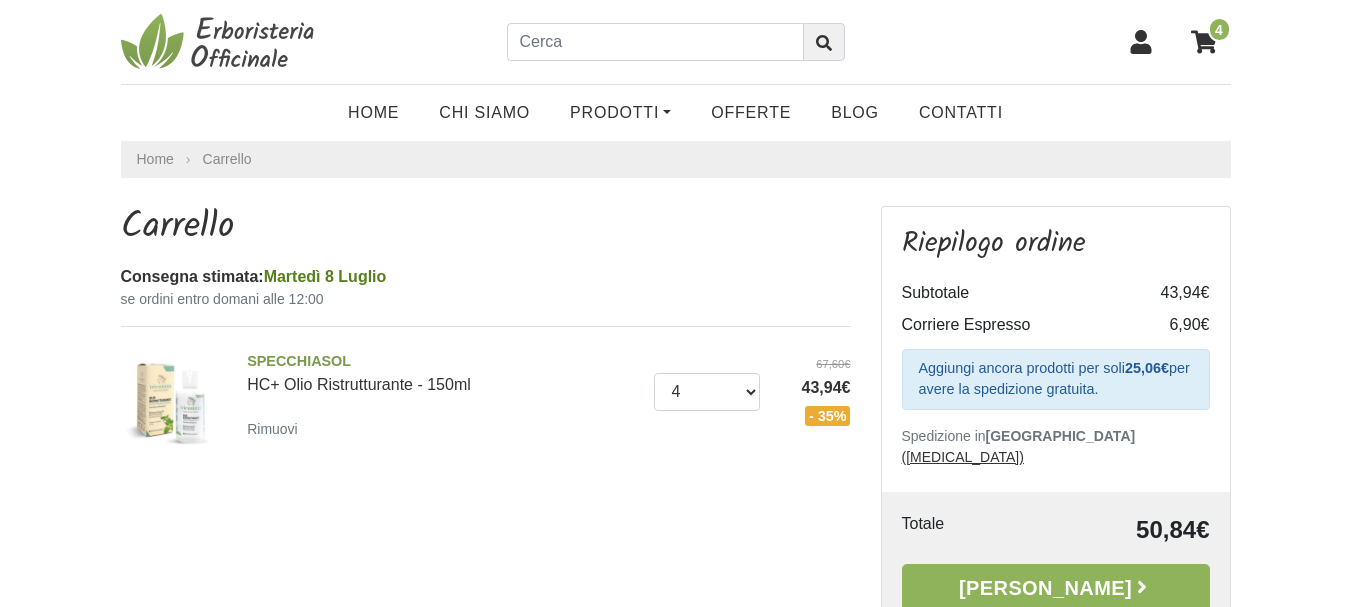 scroll, scrollTop: 0, scrollLeft: 0, axis: both 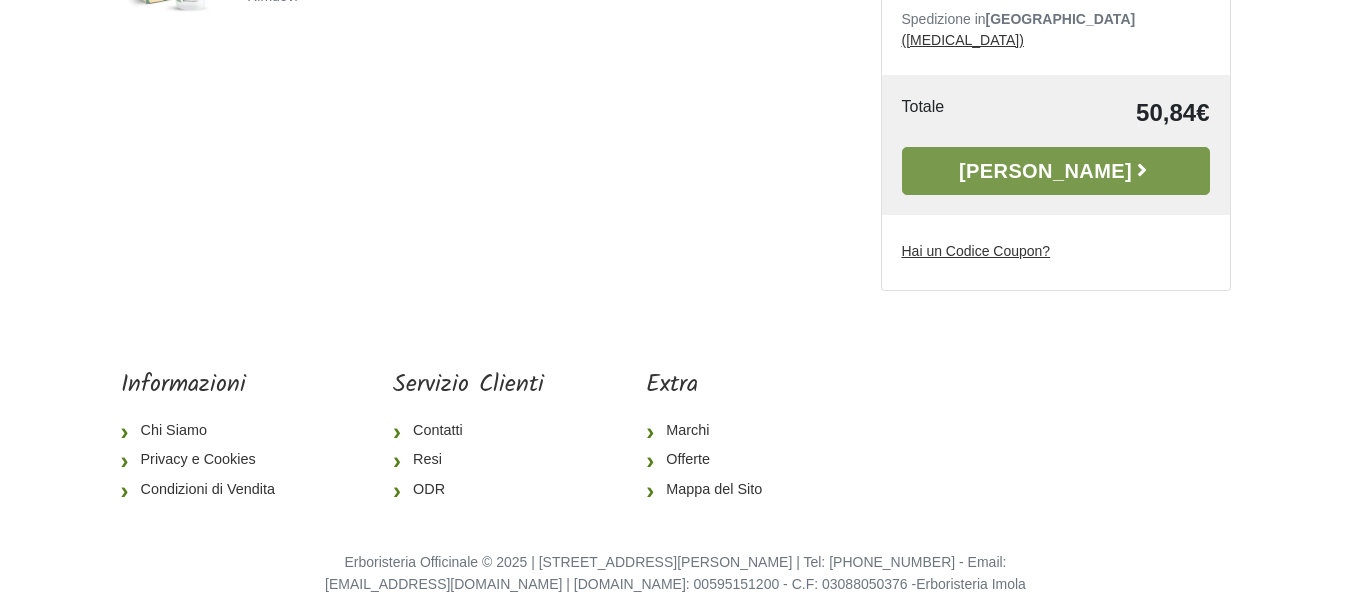 click on "[PERSON_NAME]" at bounding box center (1056, 171) 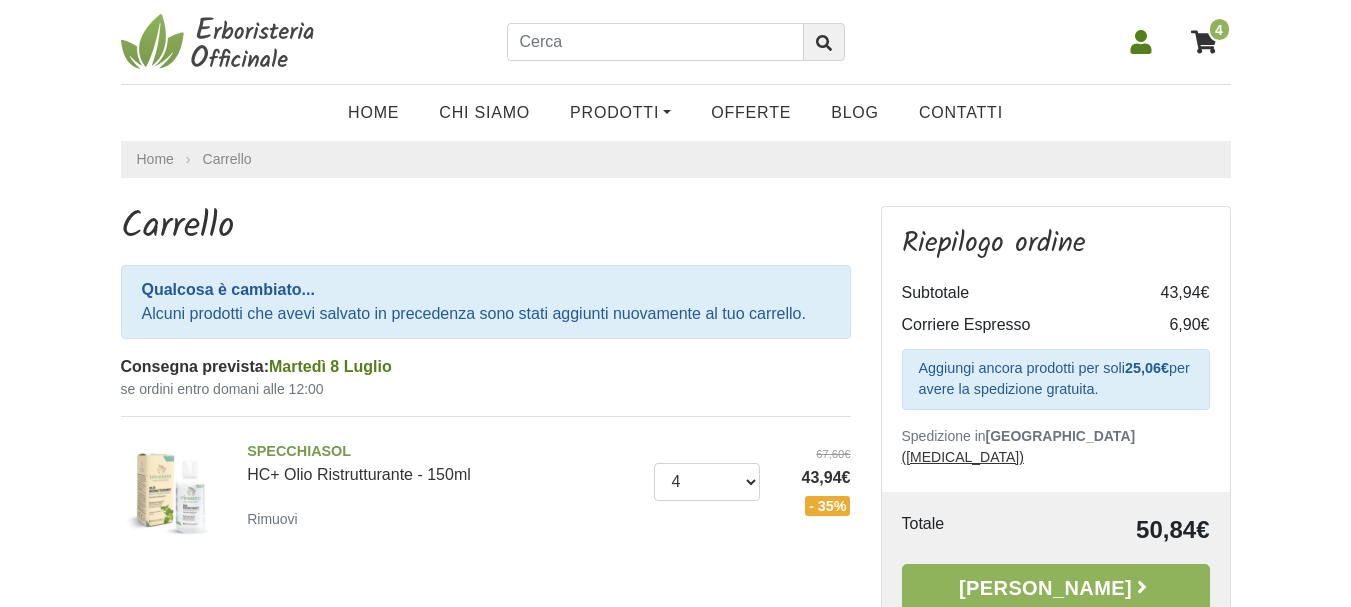 scroll, scrollTop: 0, scrollLeft: 0, axis: both 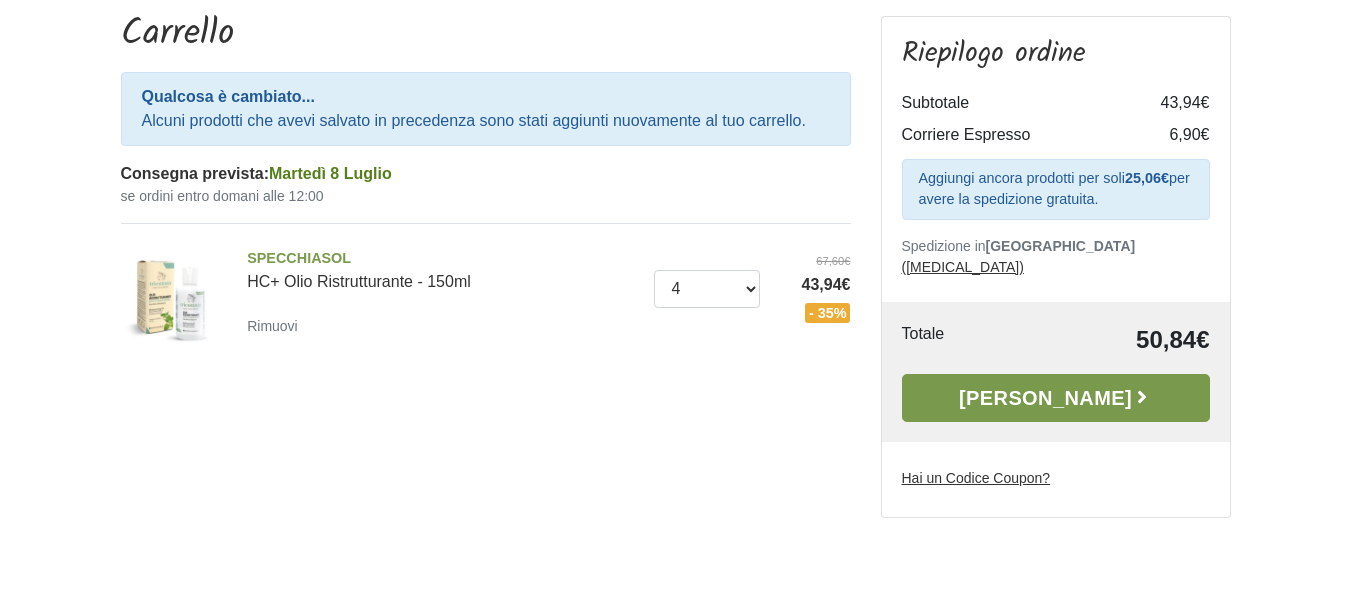 drag, startPoint x: 1006, startPoint y: 380, endPoint x: 1018, endPoint y: 383, distance: 12.369317 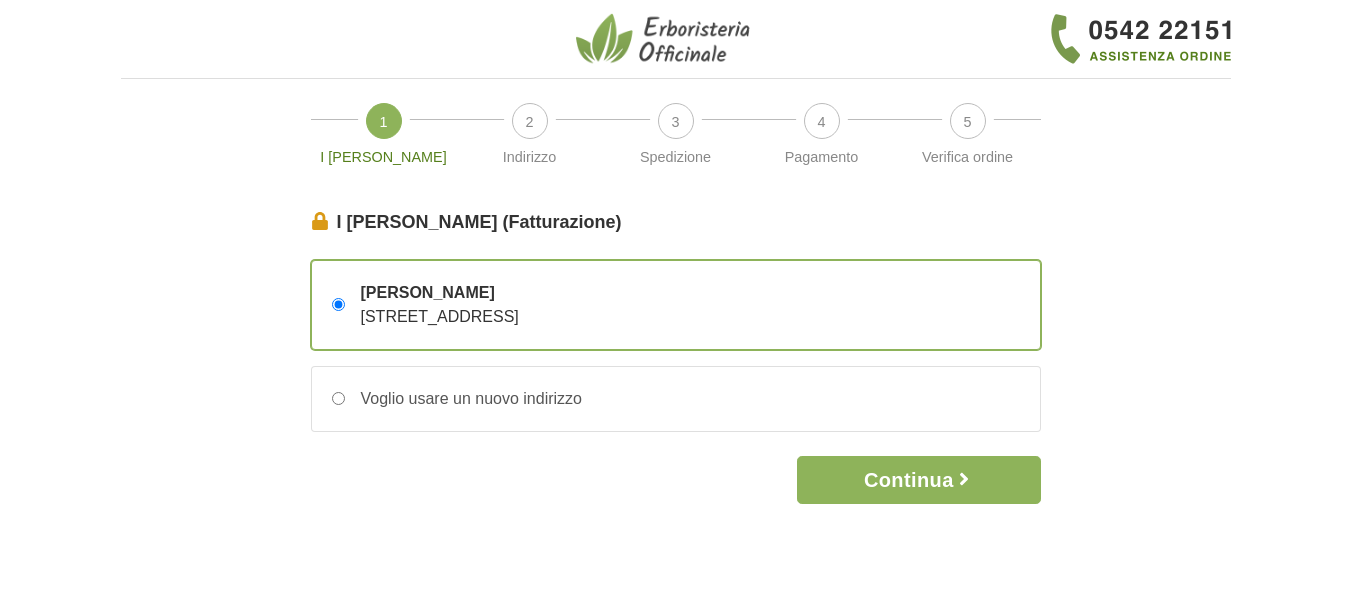 scroll, scrollTop: 0, scrollLeft: 0, axis: both 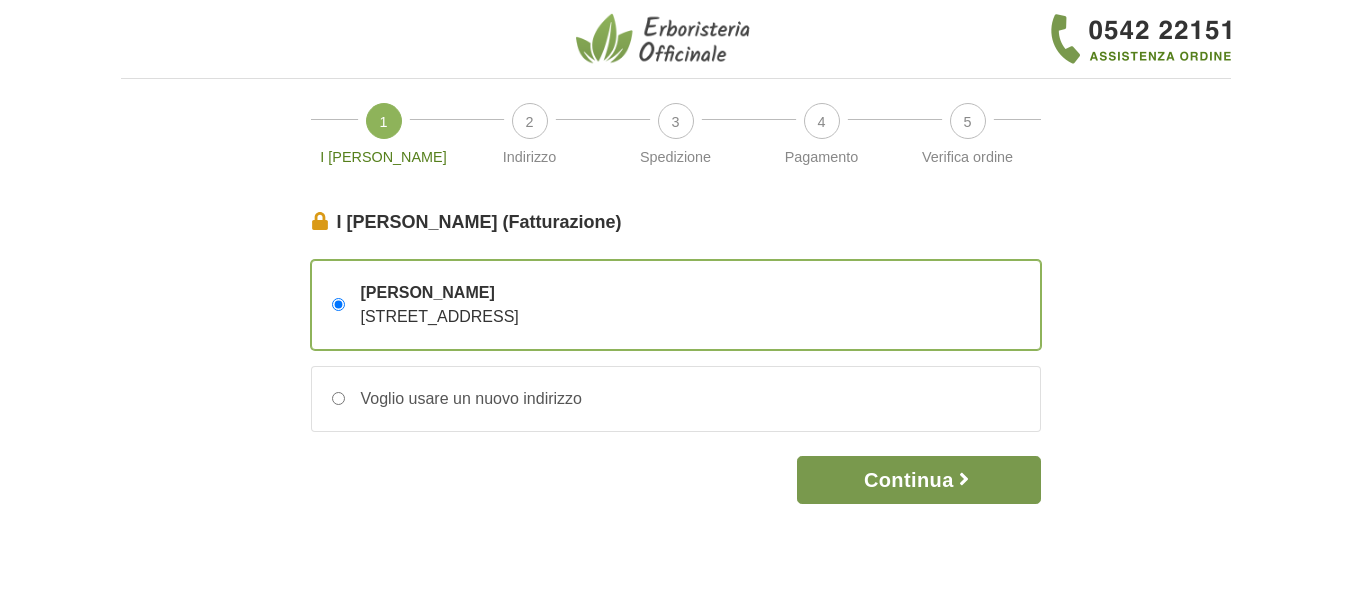 click on "Continua" at bounding box center [918, 480] 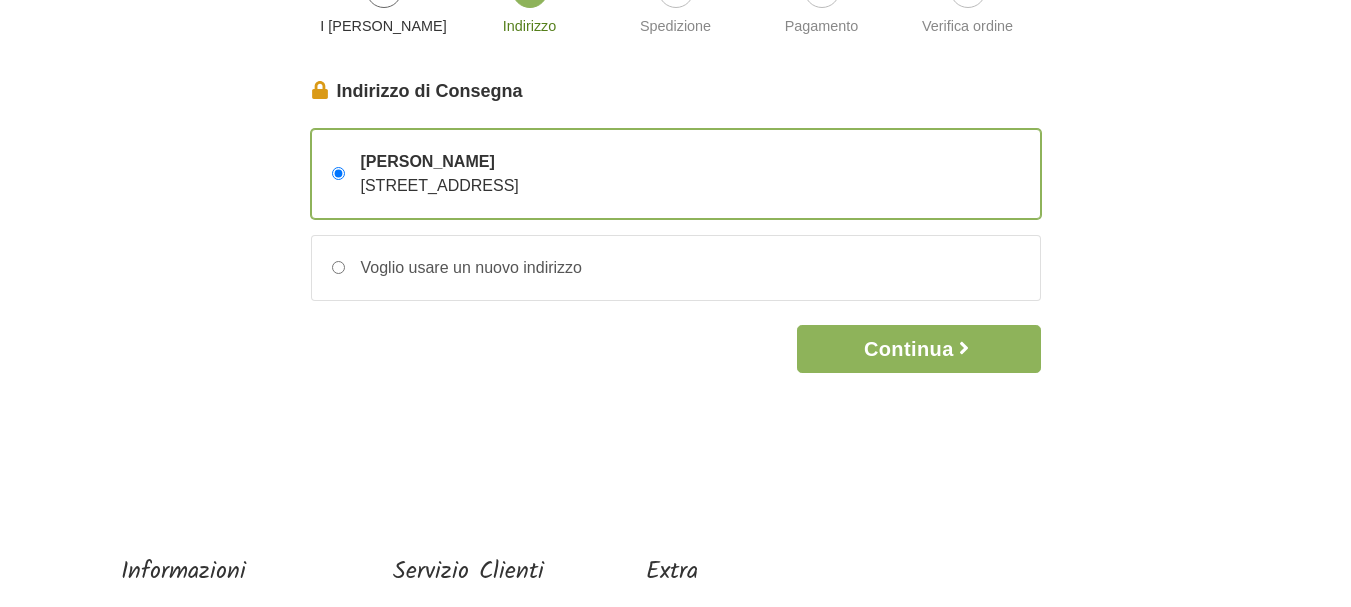 scroll, scrollTop: 164, scrollLeft: 0, axis: vertical 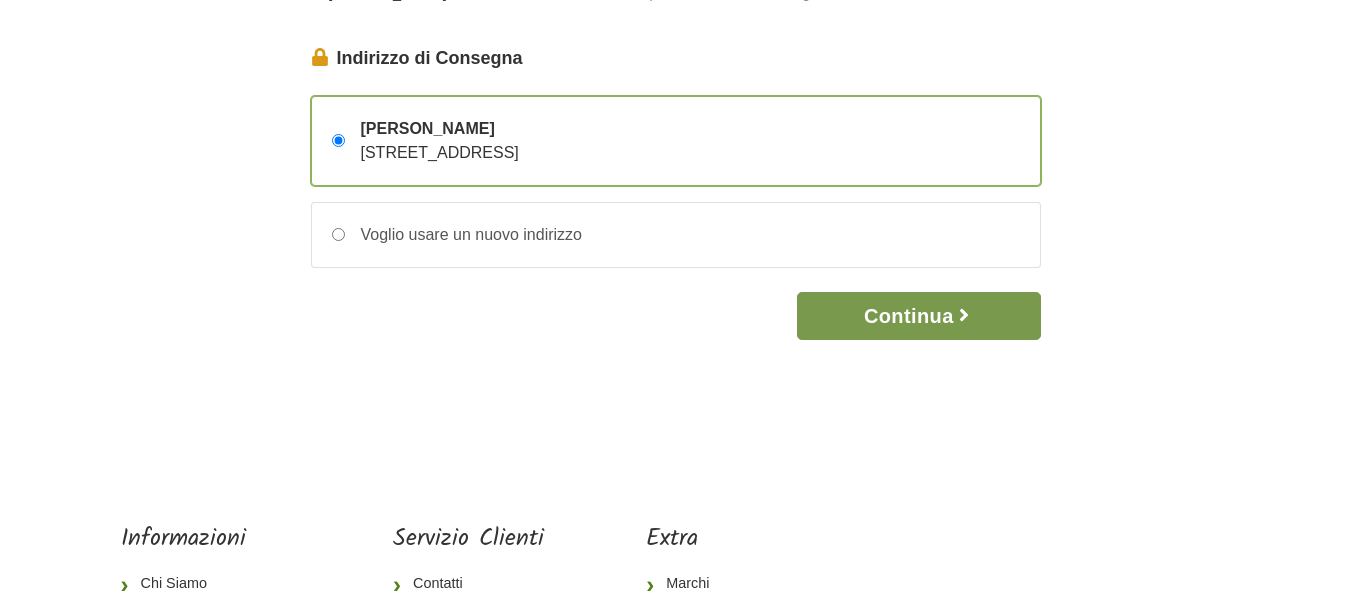 drag, startPoint x: 910, startPoint y: 314, endPoint x: 931, endPoint y: 317, distance: 21.213203 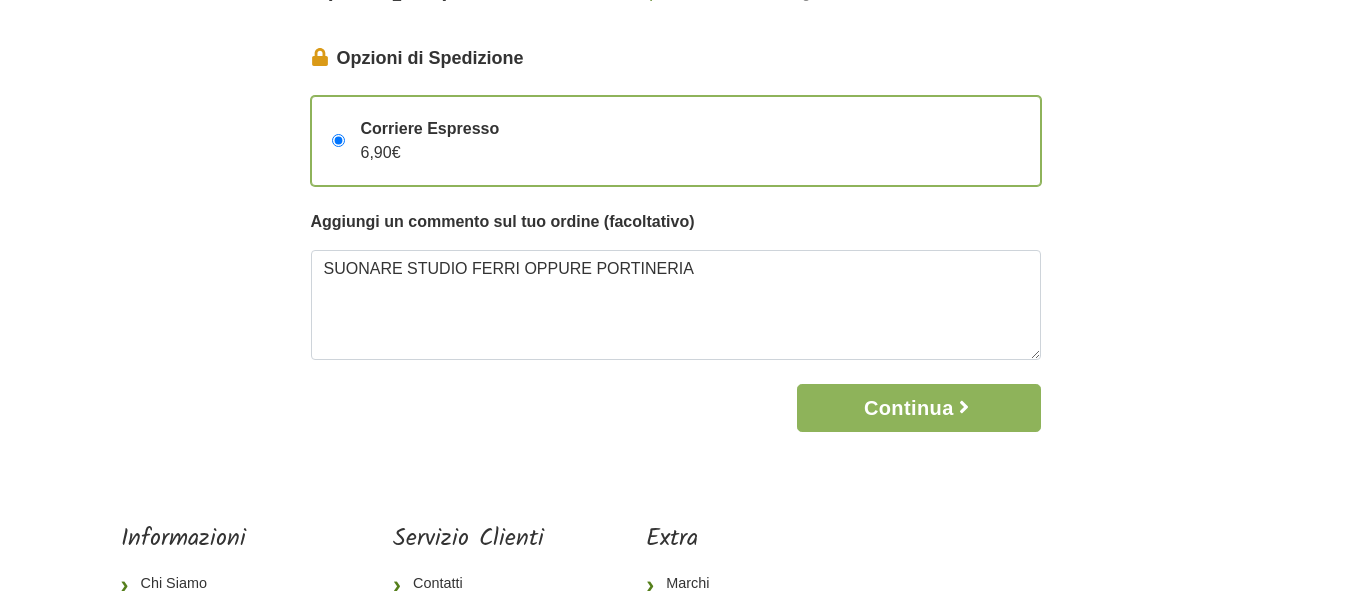 scroll, scrollTop: 0, scrollLeft: 0, axis: both 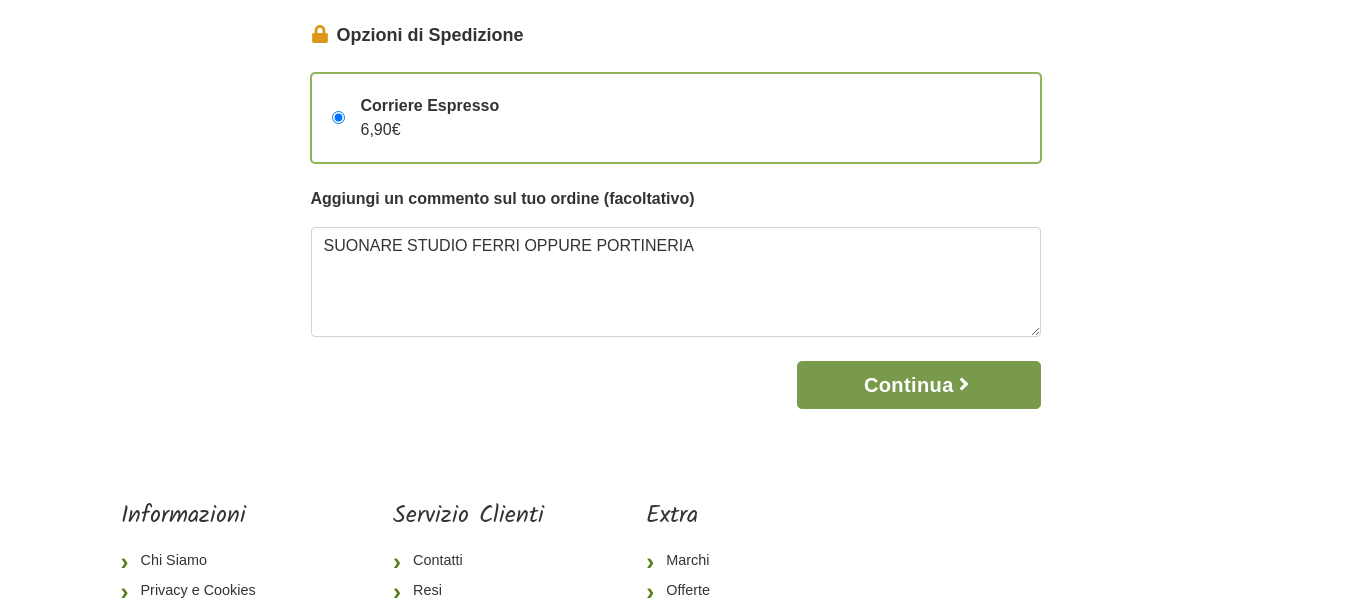 click on "Continua" at bounding box center (918, 385) 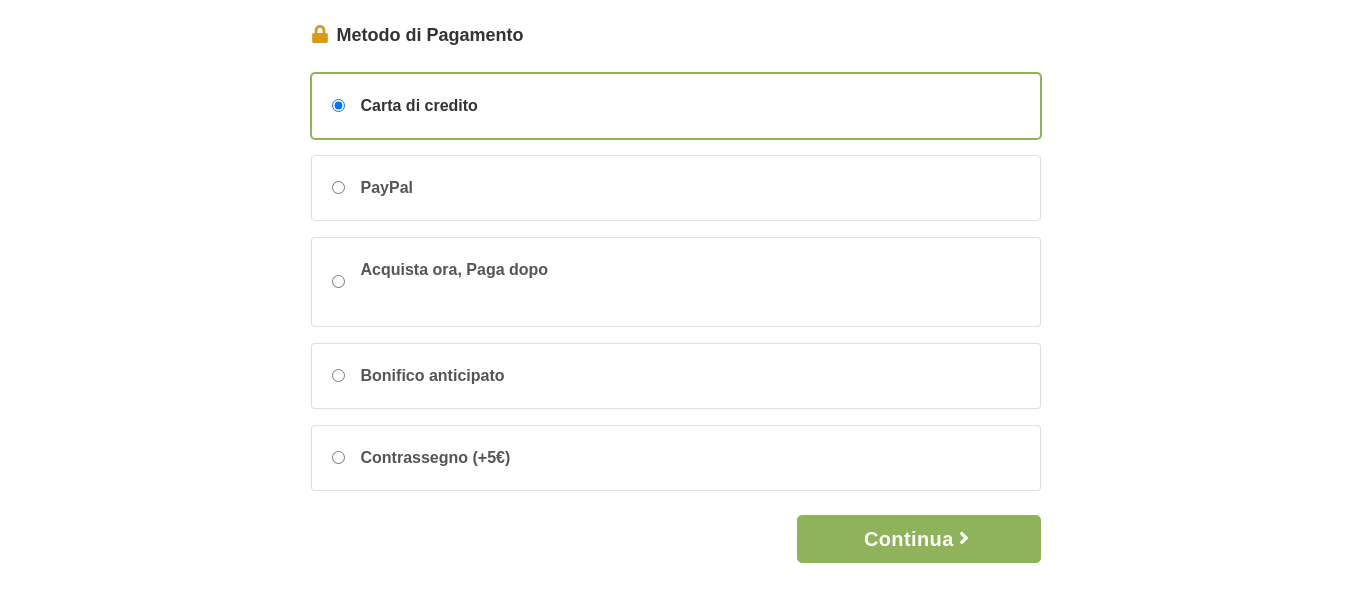 scroll, scrollTop: 0, scrollLeft: 0, axis: both 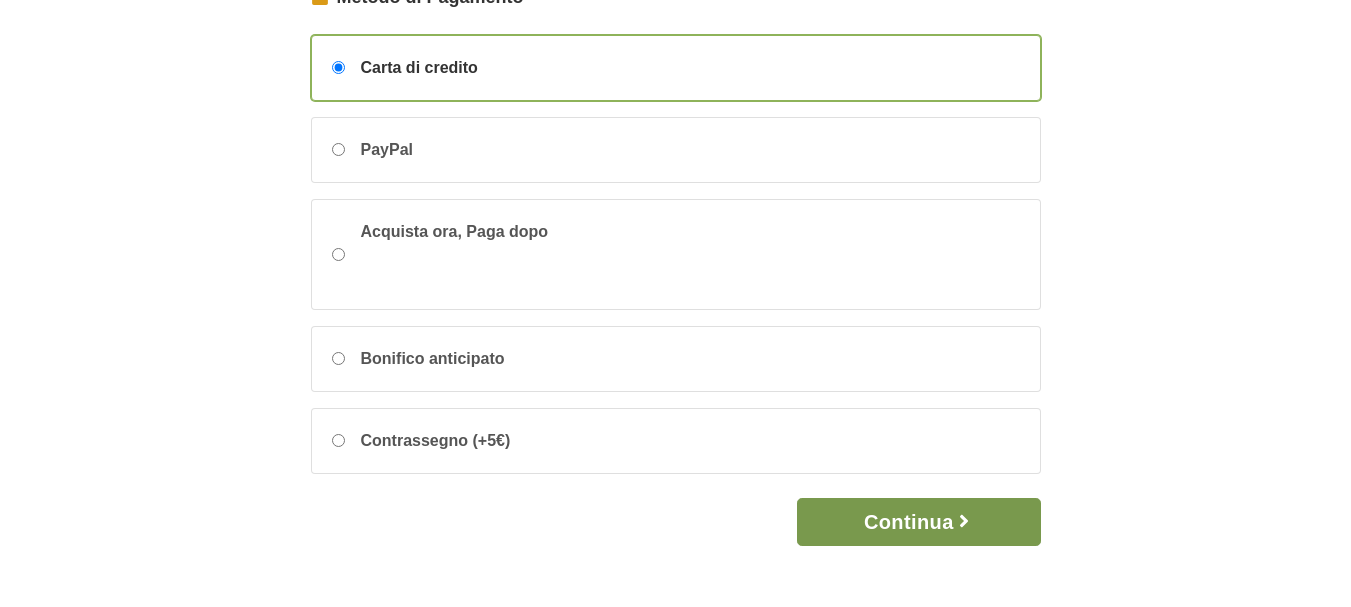 click on "Continua" at bounding box center (918, 522) 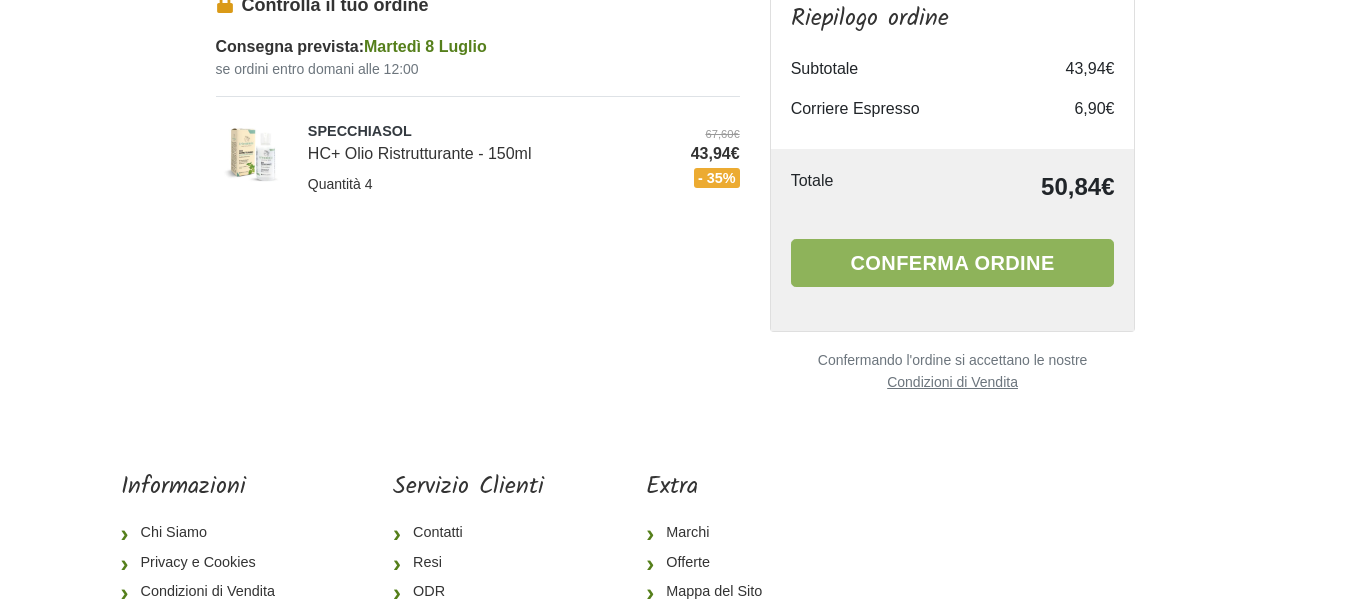scroll, scrollTop: 0, scrollLeft: 0, axis: both 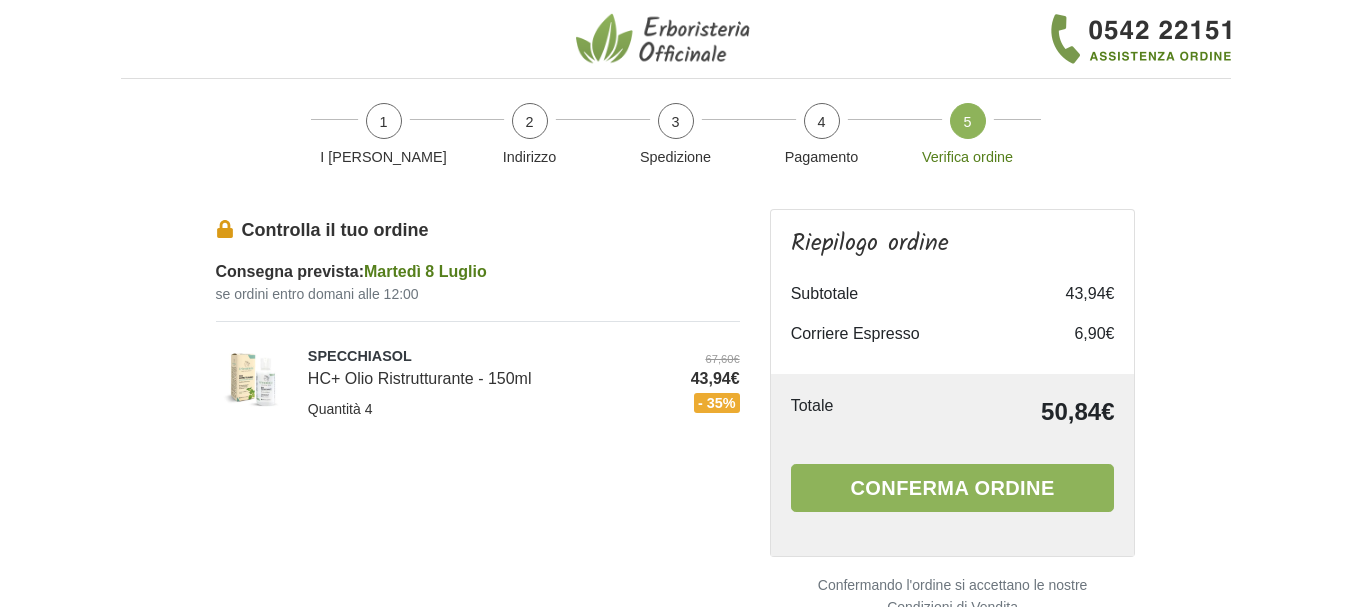 drag, startPoint x: 1338, startPoint y: 298, endPoint x: 1328, endPoint y: 362, distance: 64.77654 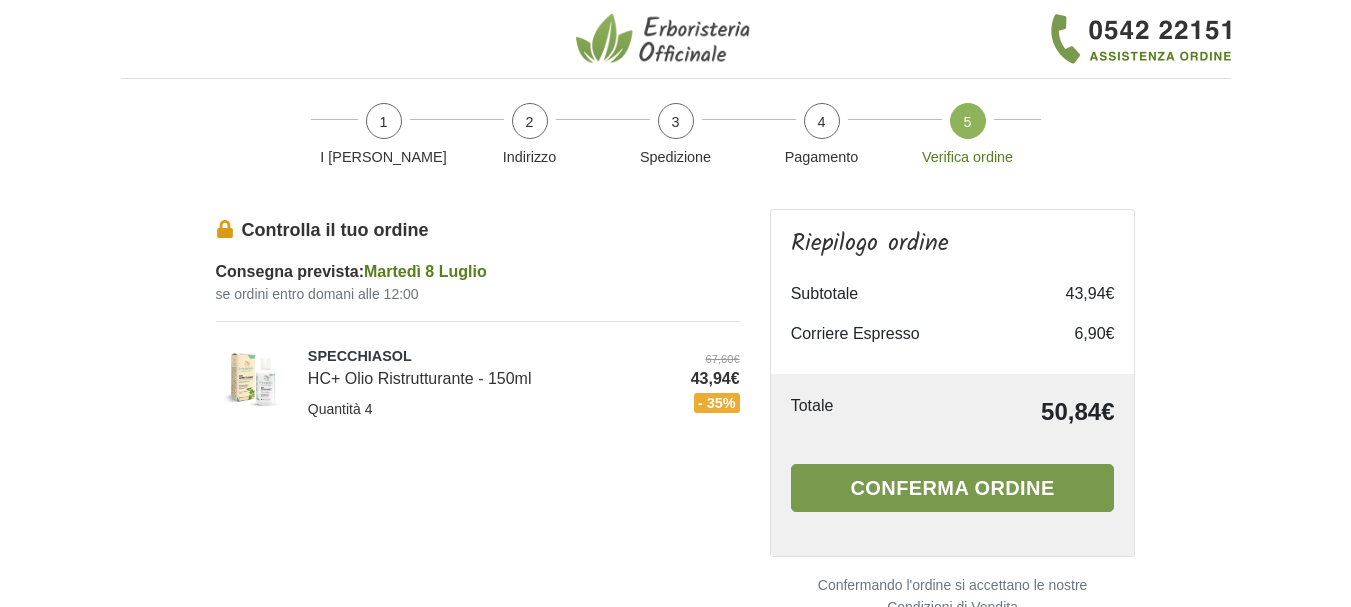 click on "Conferma ordine" at bounding box center (953, 488) 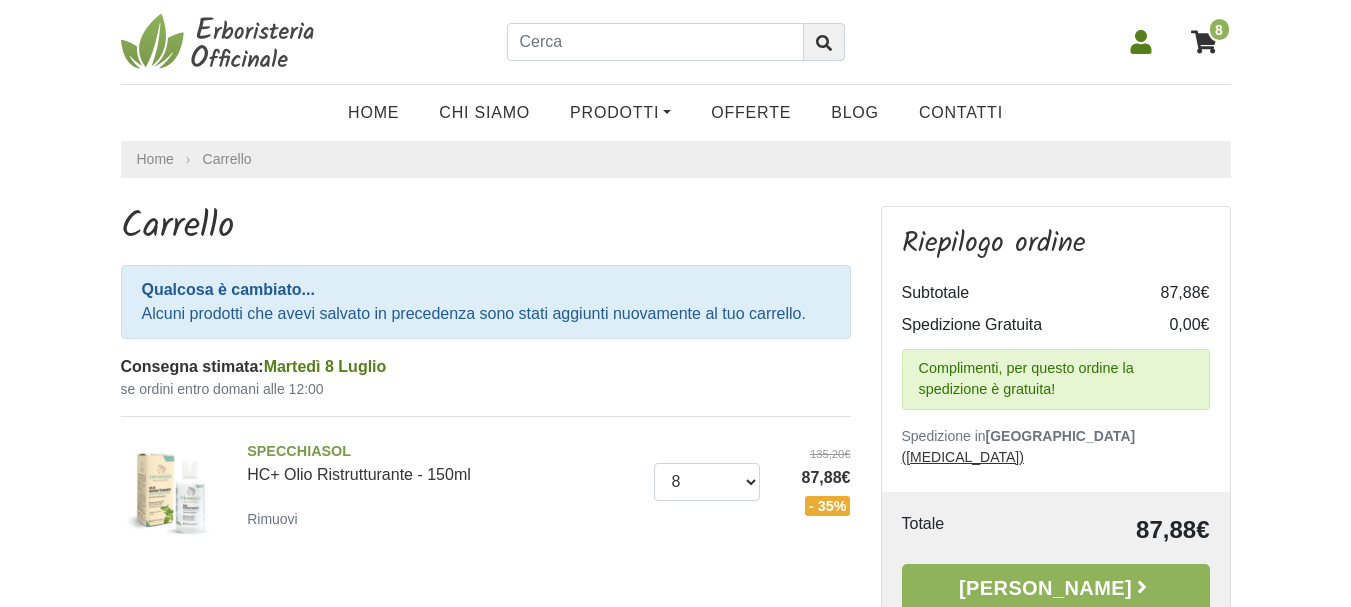 scroll, scrollTop: 44, scrollLeft: 0, axis: vertical 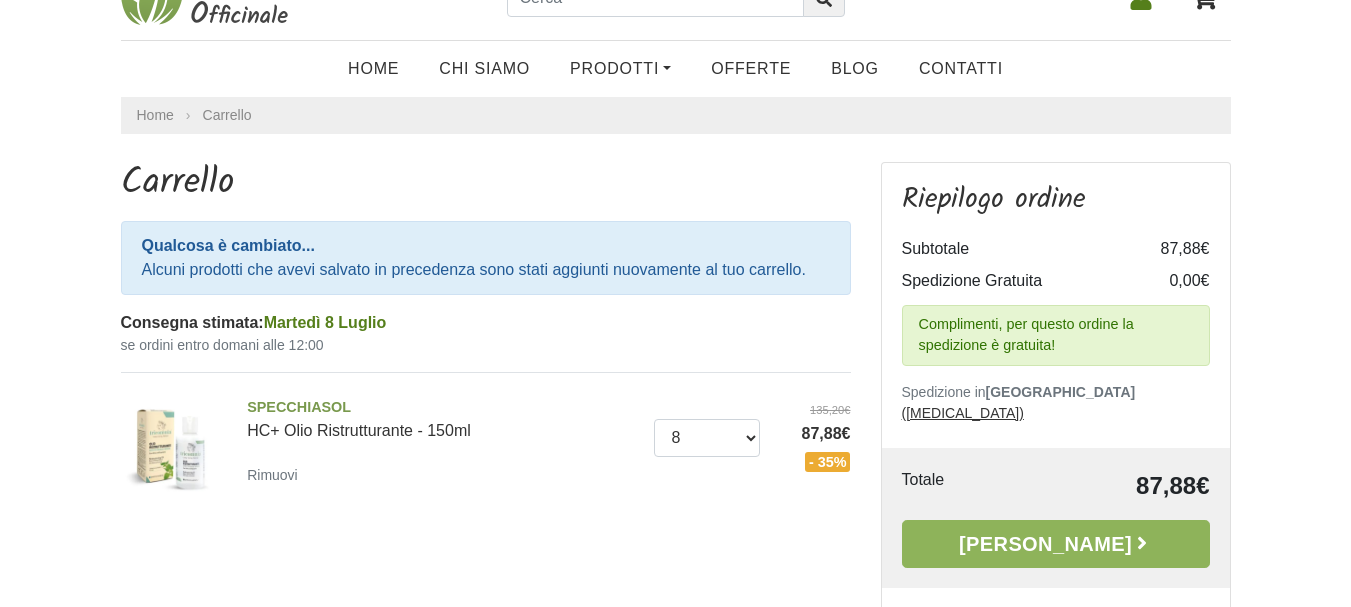 click on "8
Home
Chi Siamo
Prodotti
Fit-Therapy
Caramelle, [GEOGRAPHIC_DATA], Dolcificanti
Cosmetici naturali" at bounding box center [675, 486] 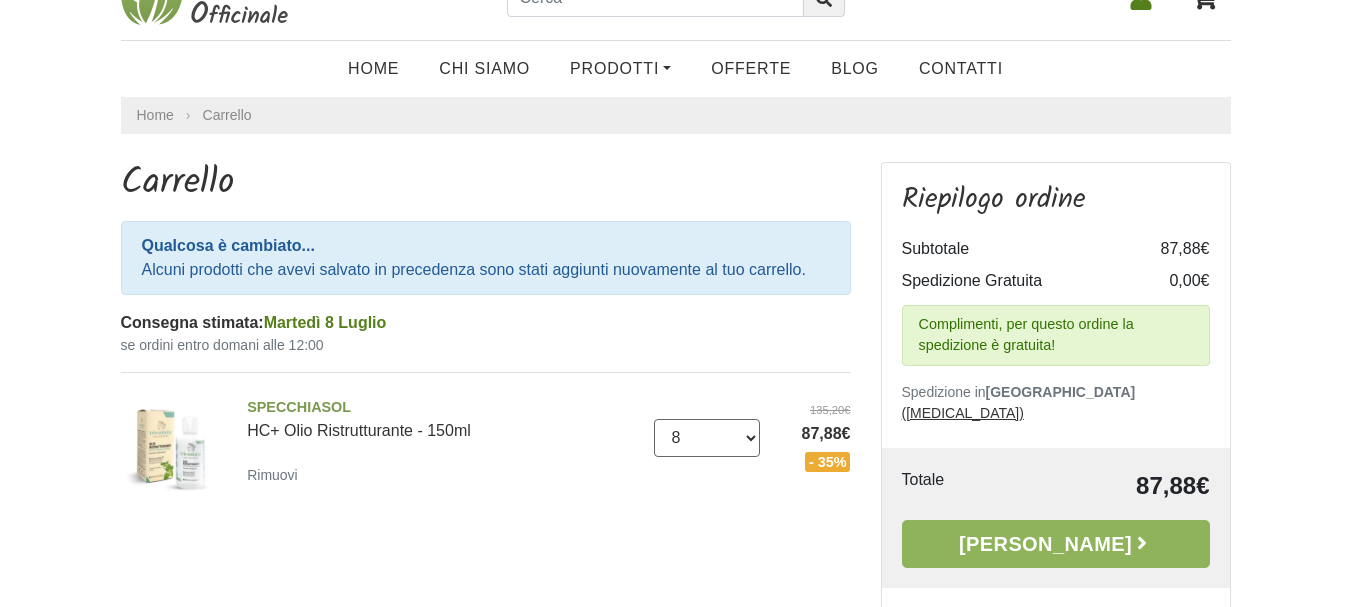 click on "0 ([GEOGRAPHIC_DATA])
1
2
3
4
5
6
7
8
9
10
11
12
13
14
15
16" at bounding box center [707, 438] 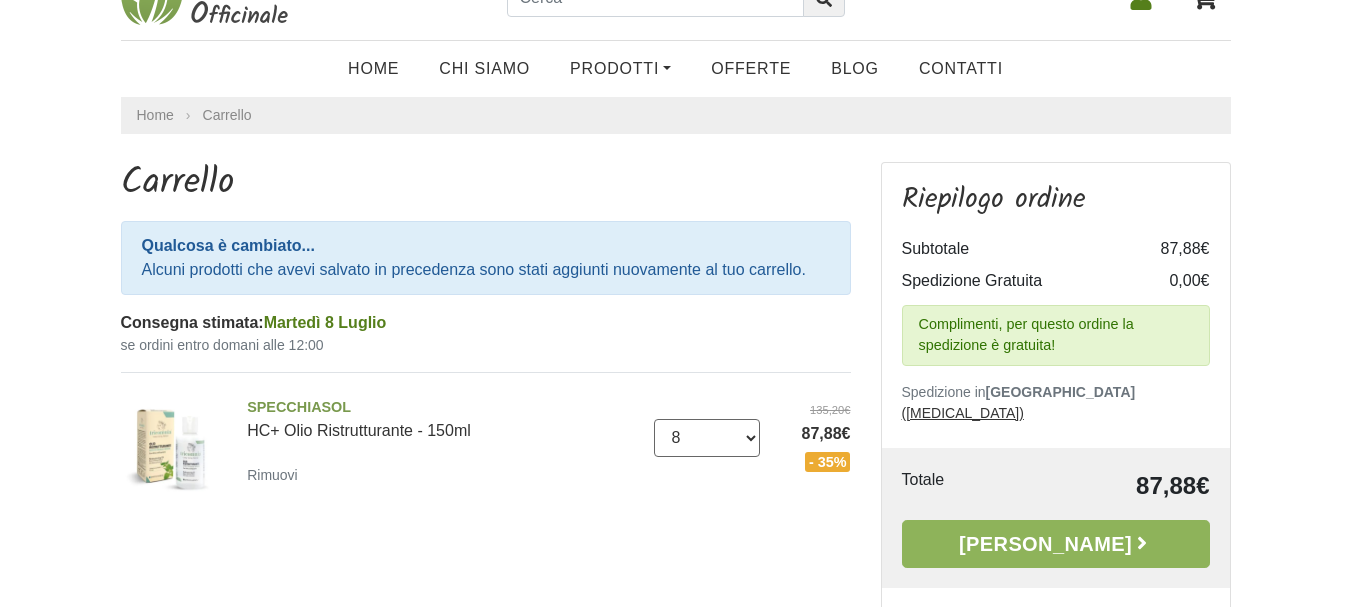 select on "4" 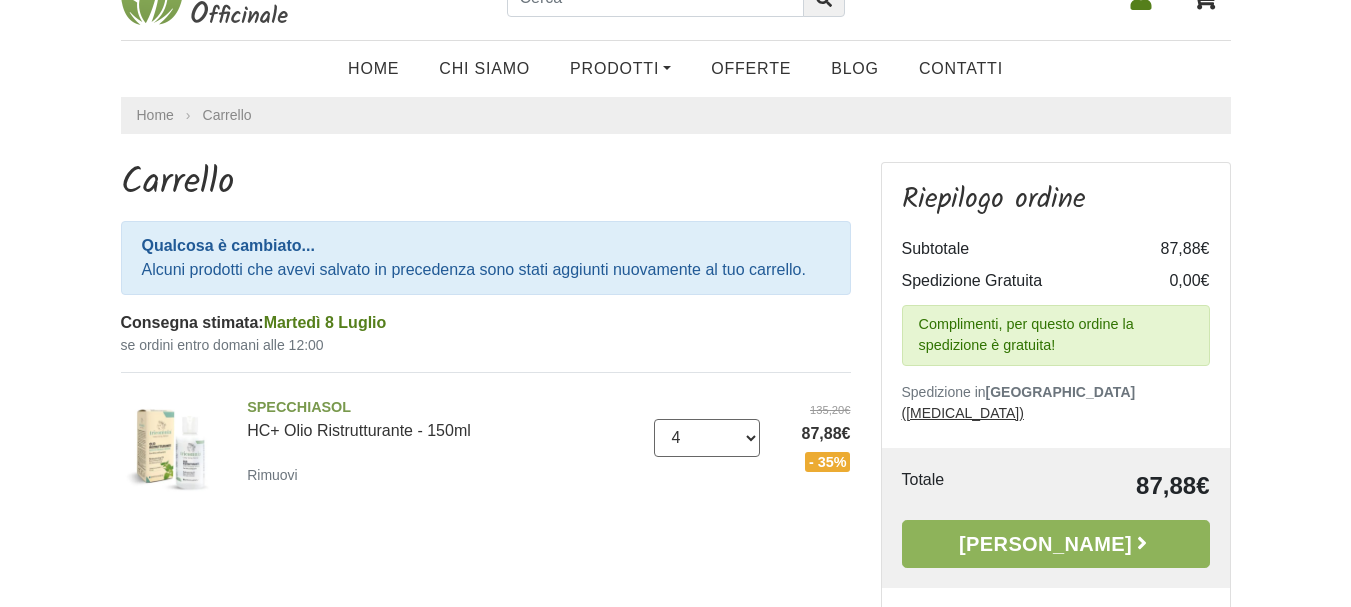 click on "0 ([GEOGRAPHIC_DATA])
1
2
3
4
5
6
7
8
9
10
11
12
13
14
15
16" at bounding box center (707, 438) 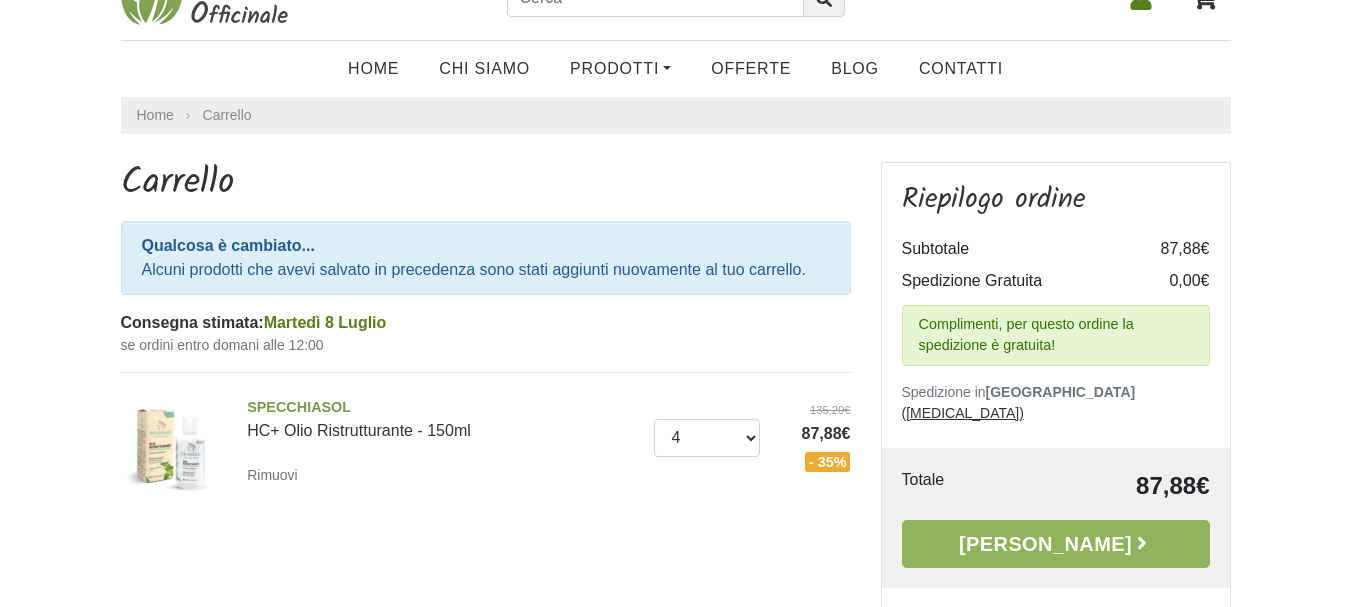 click on "SPECCHIASOL                       HC+ Olio Ristrutturante - 150ml
[GEOGRAPHIC_DATA]
Quantità
0 ([GEOGRAPHIC_DATA])
1
2
3
4
5 6 7" at bounding box center [486, 448] 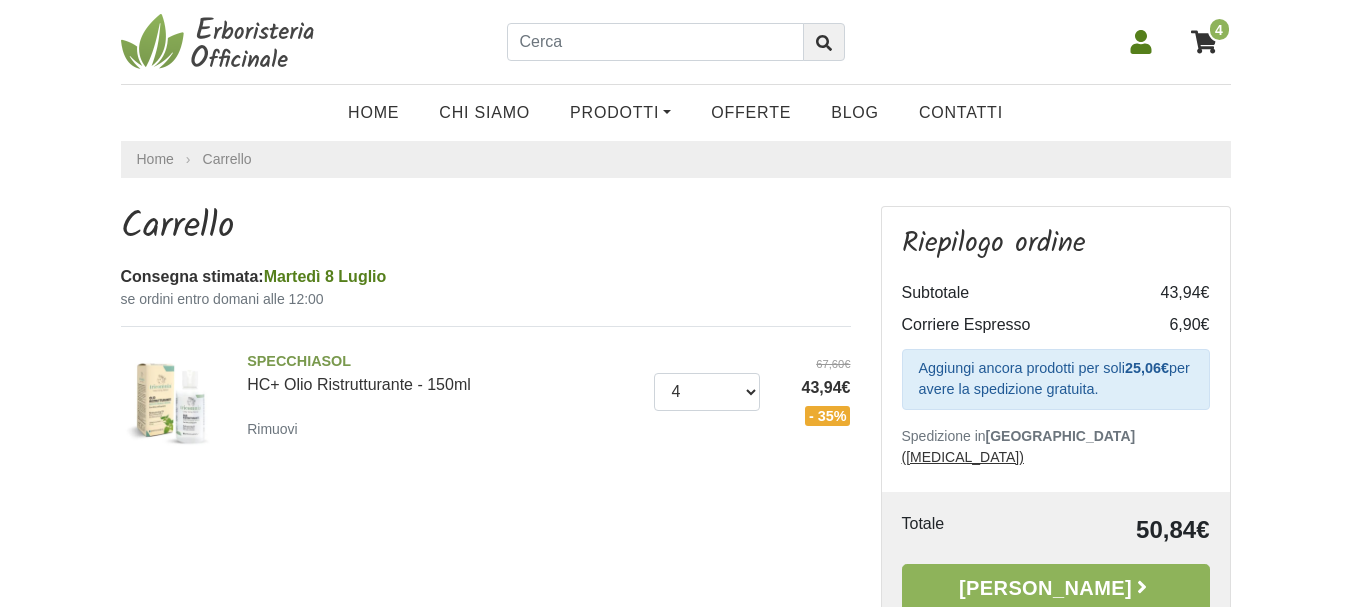 scroll, scrollTop: 44, scrollLeft: 0, axis: vertical 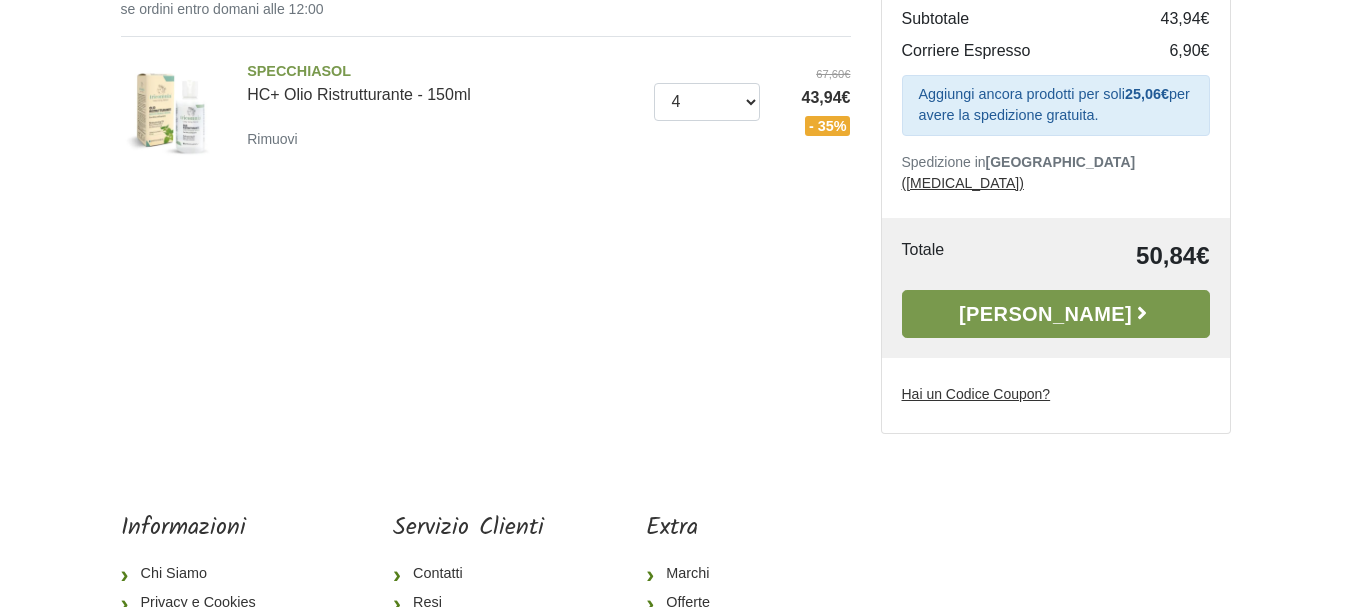 click on "Alla Cassa" at bounding box center (1056, 314) 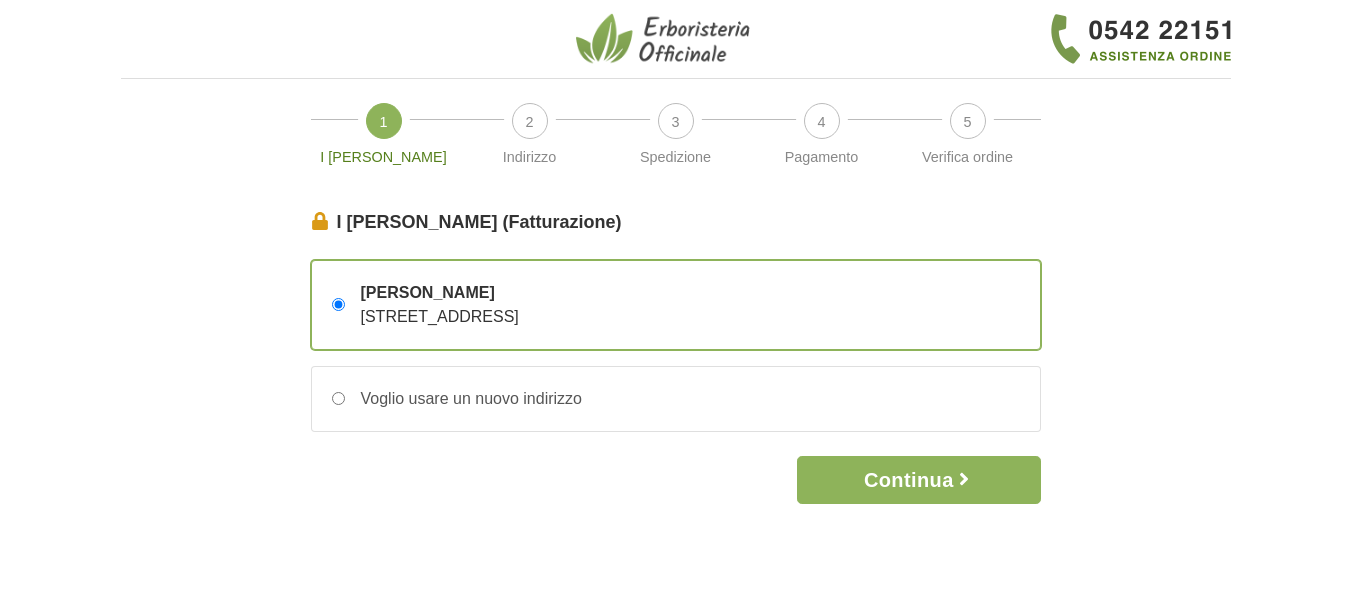 scroll, scrollTop: 0, scrollLeft: 0, axis: both 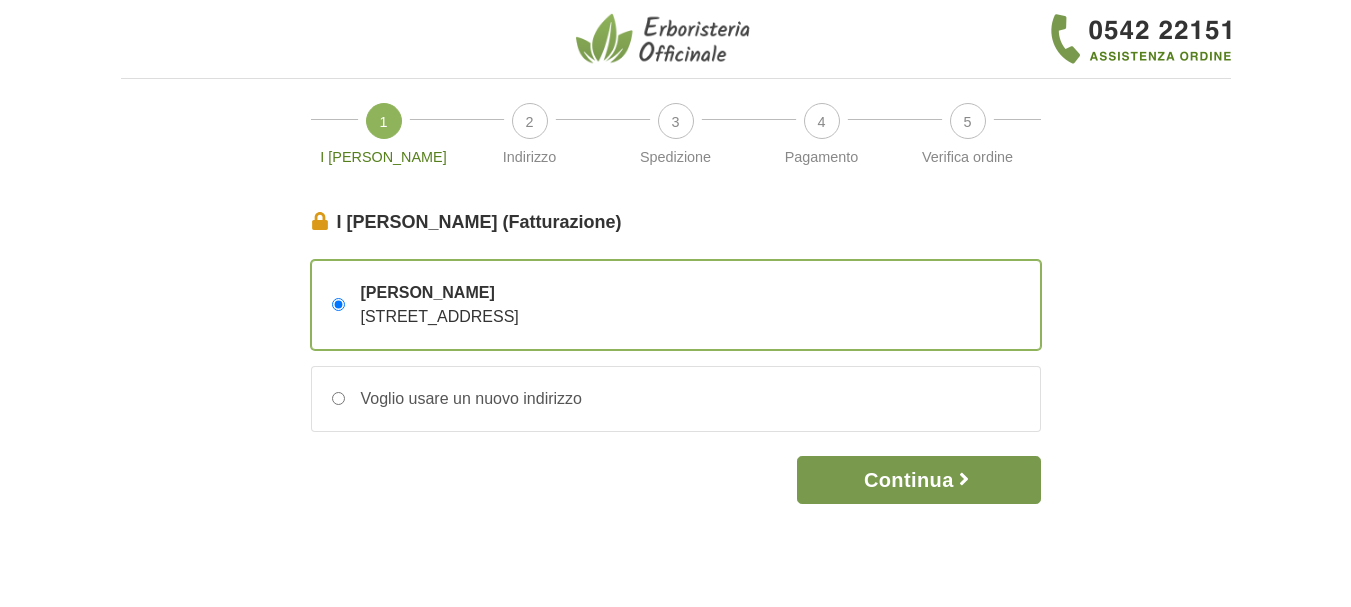 click on "Continua" at bounding box center [918, 480] 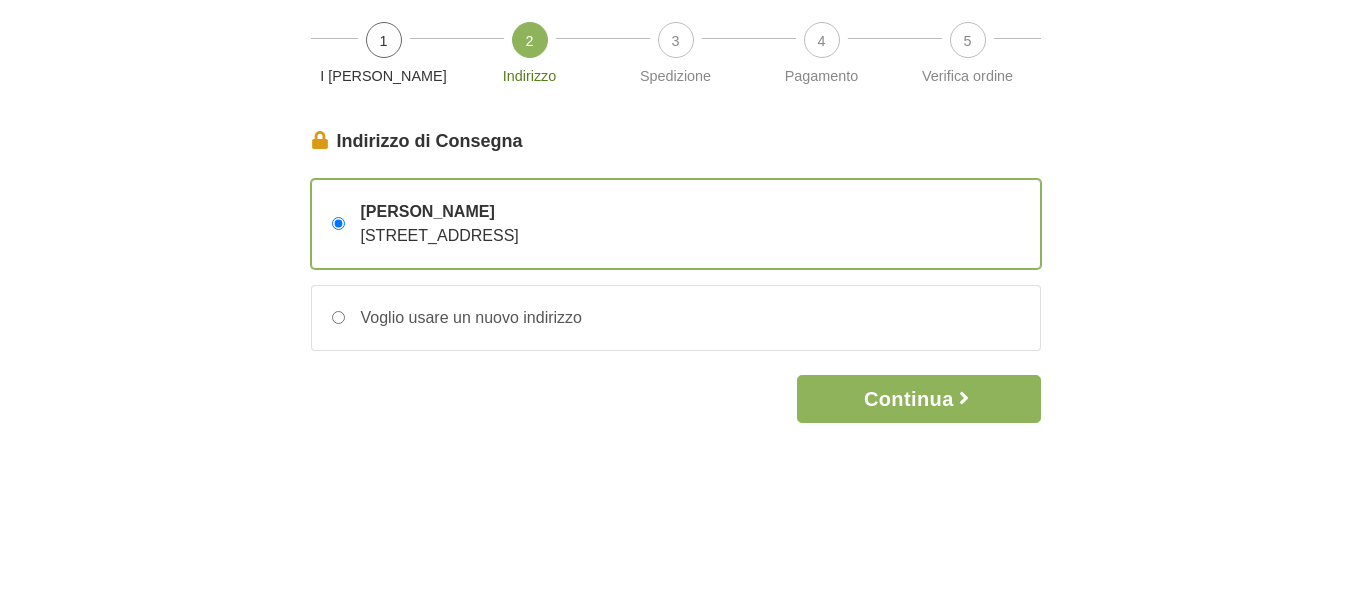 scroll, scrollTop: 113, scrollLeft: 0, axis: vertical 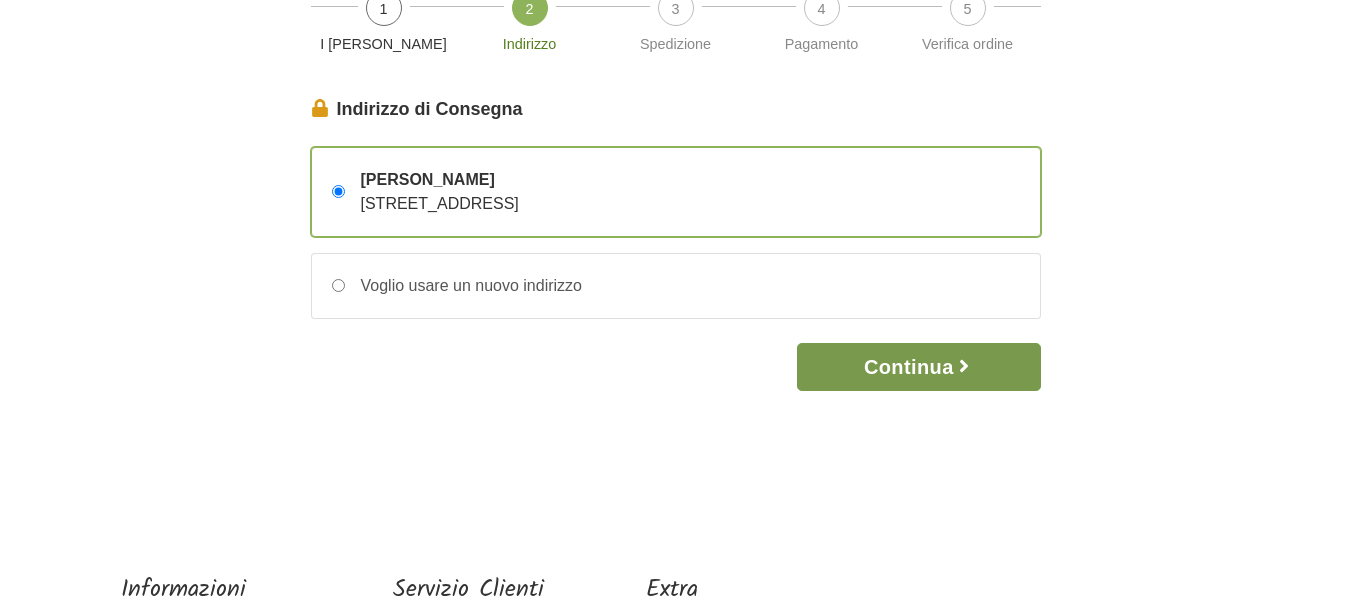 click on "Continua" at bounding box center (918, 367) 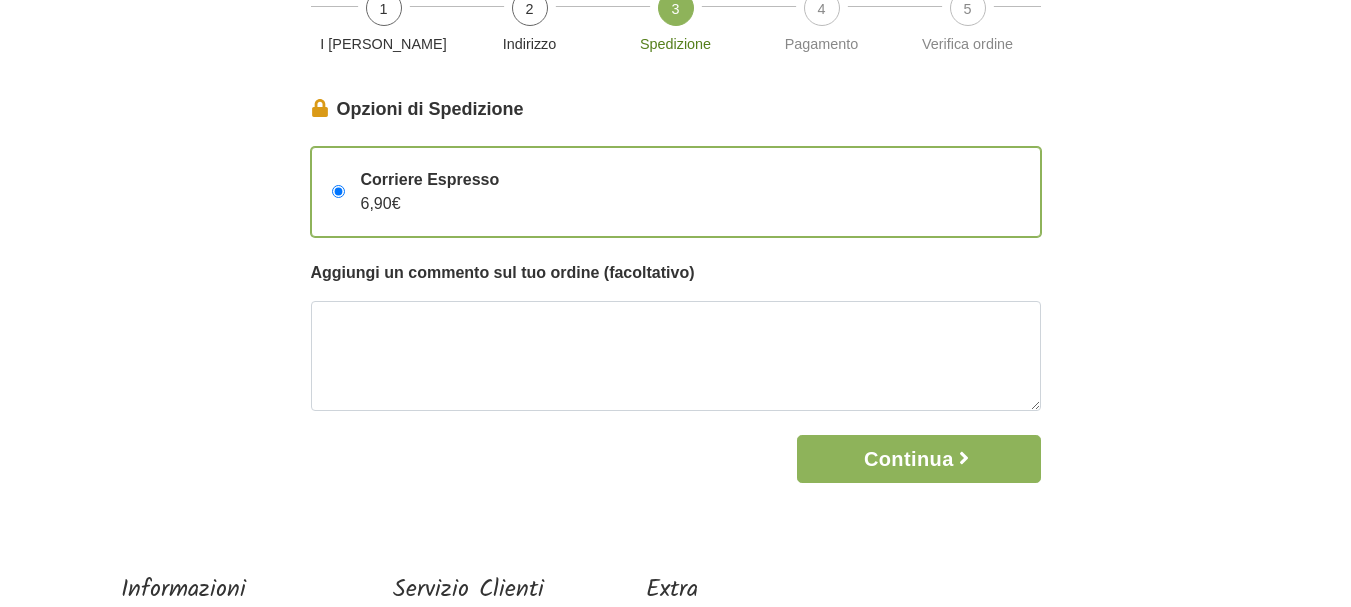 scroll, scrollTop: 0, scrollLeft: 0, axis: both 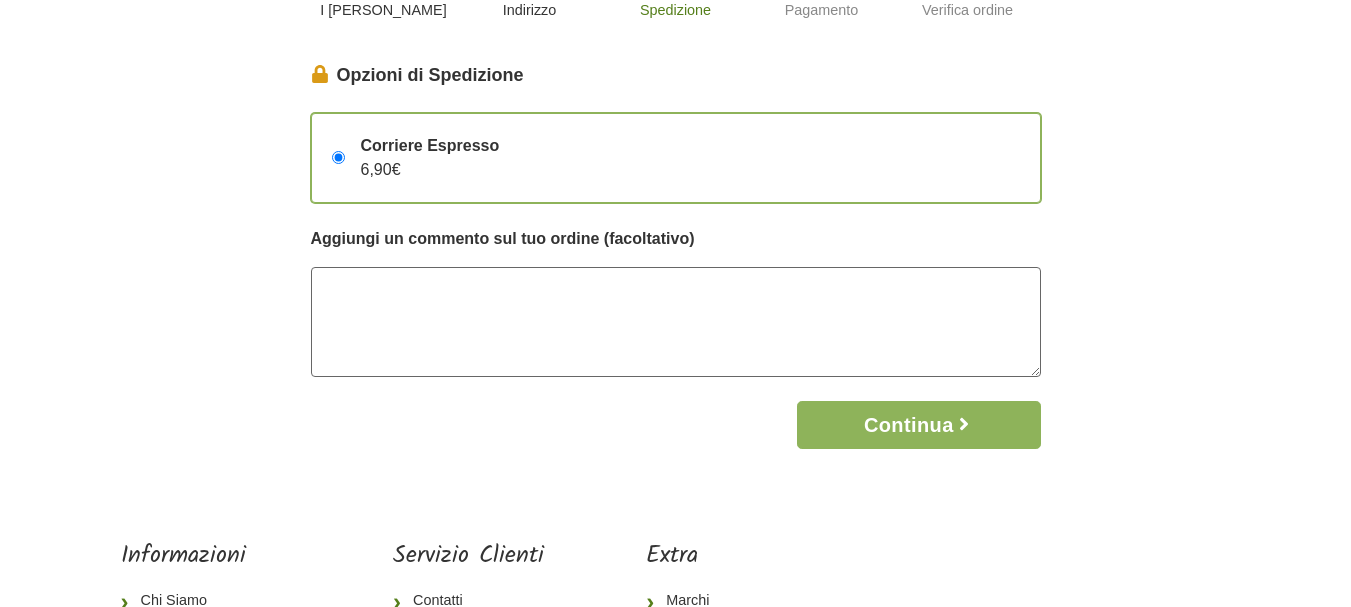 click at bounding box center [676, 322] 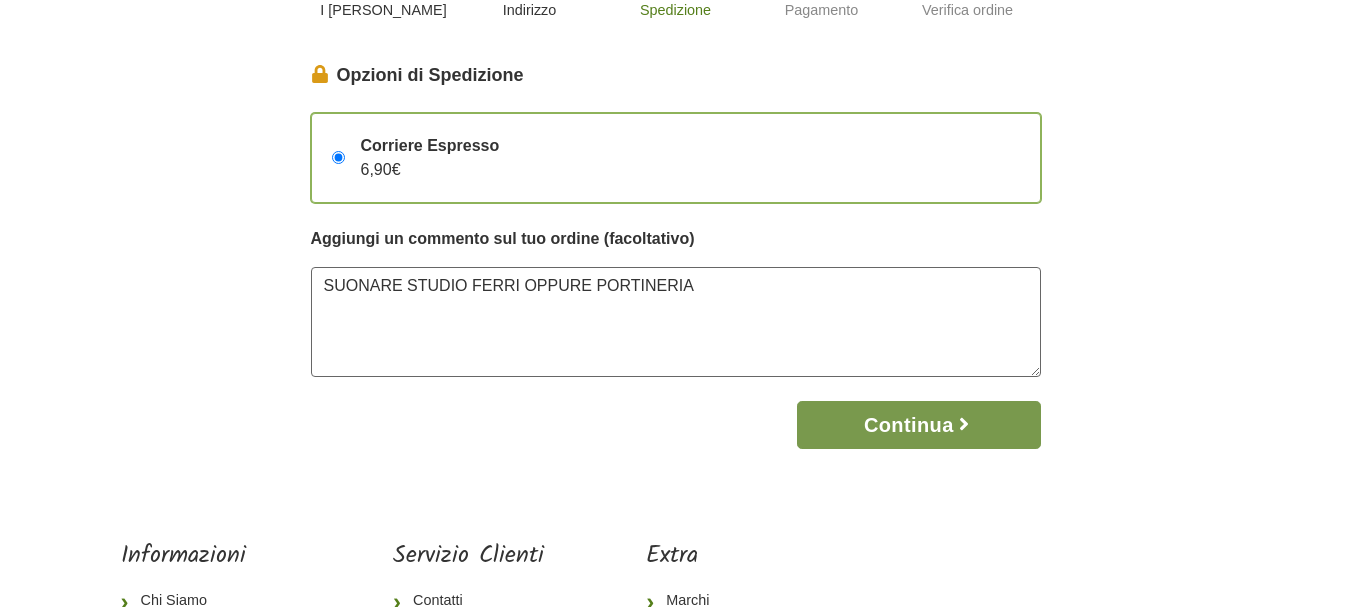 type on "SUONARE STUDIO FERRI OPPURE PORTINERIA" 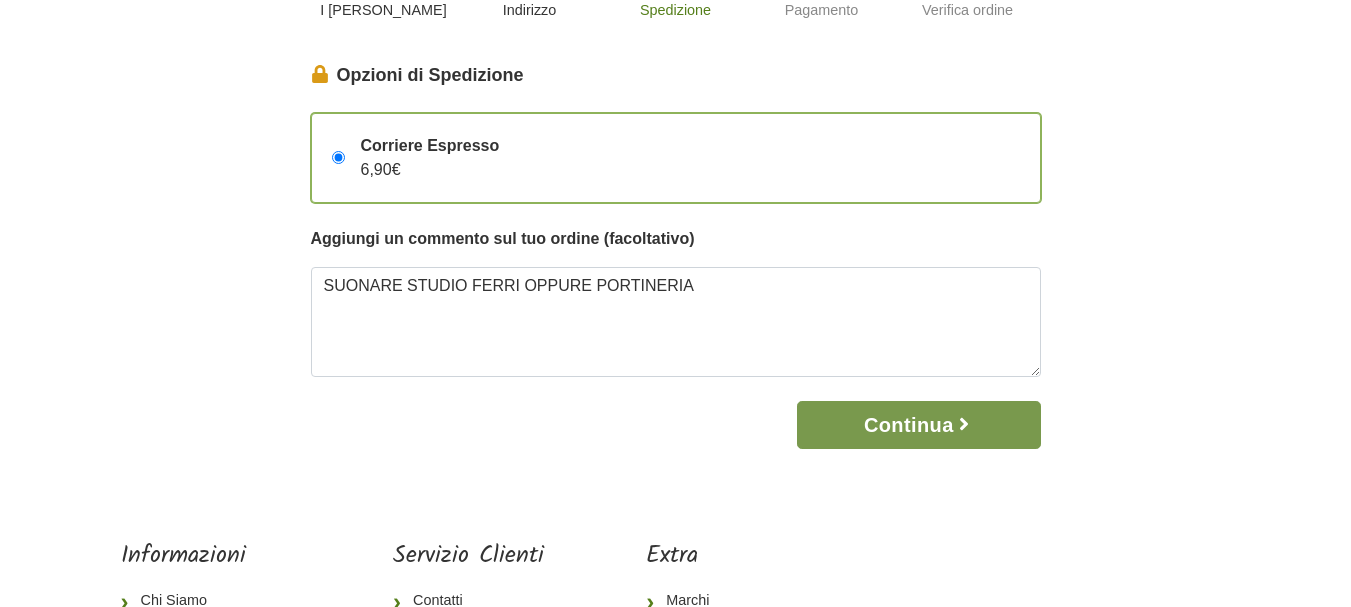 click on "Continua" at bounding box center [918, 425] 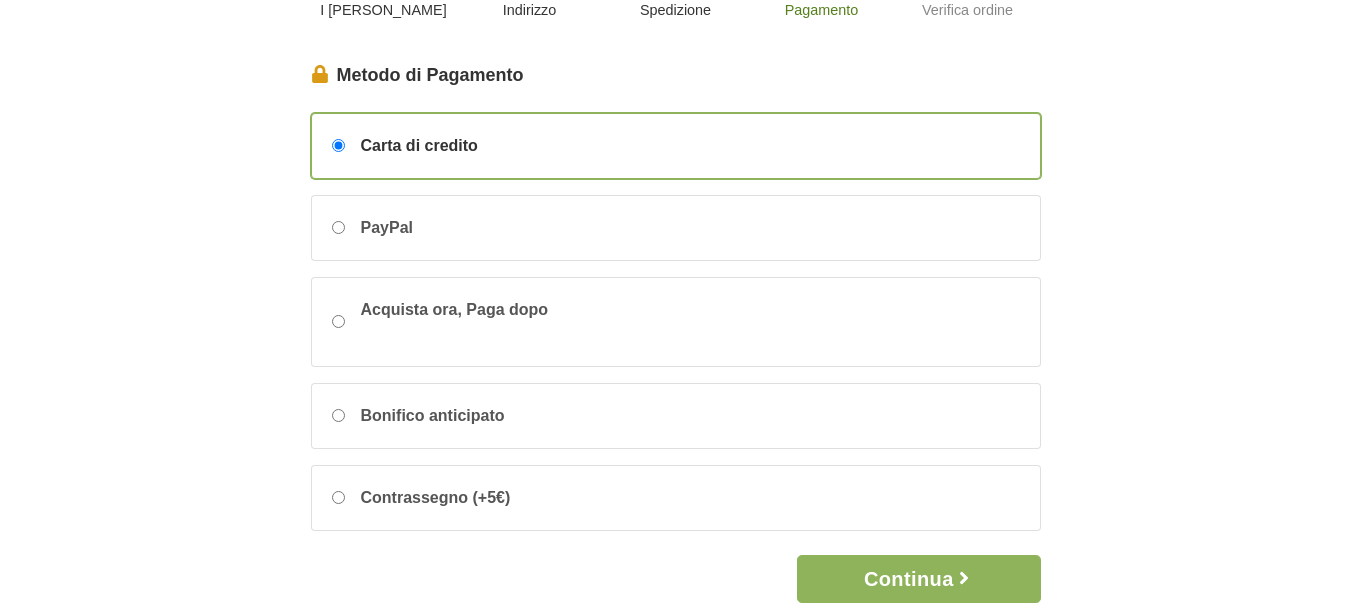scroll, scrollTop: 0, scrollLeft: 0, axis: both 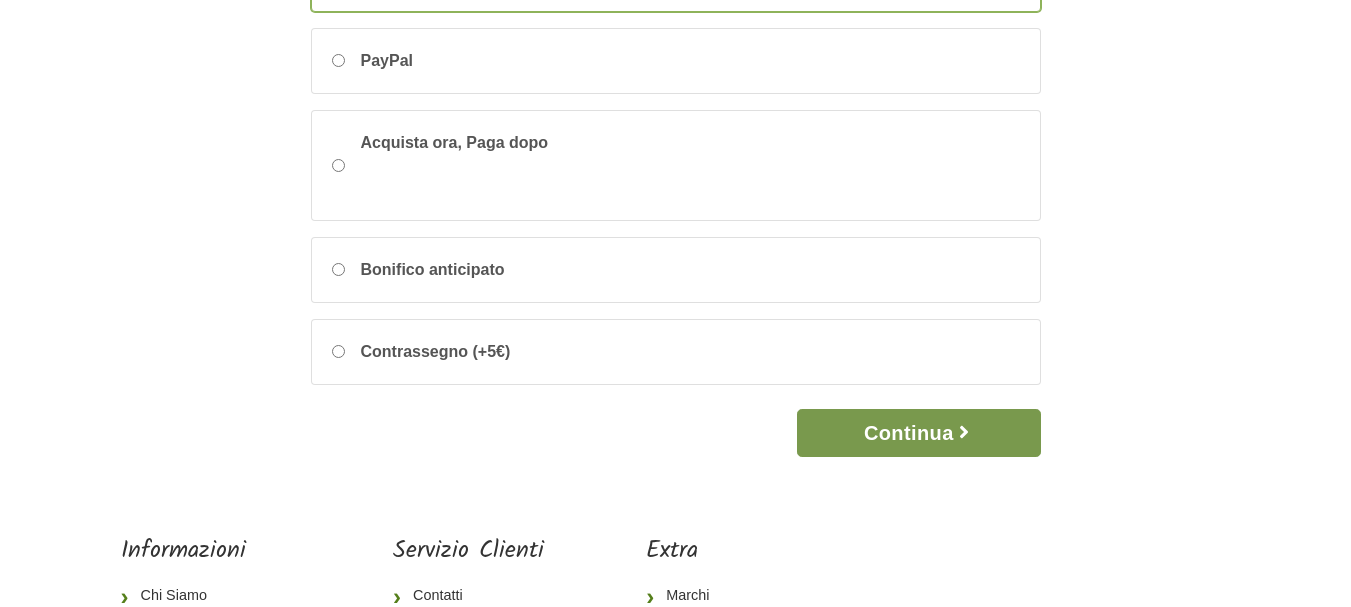 click on "Continua" at bounding box center (918, 433) 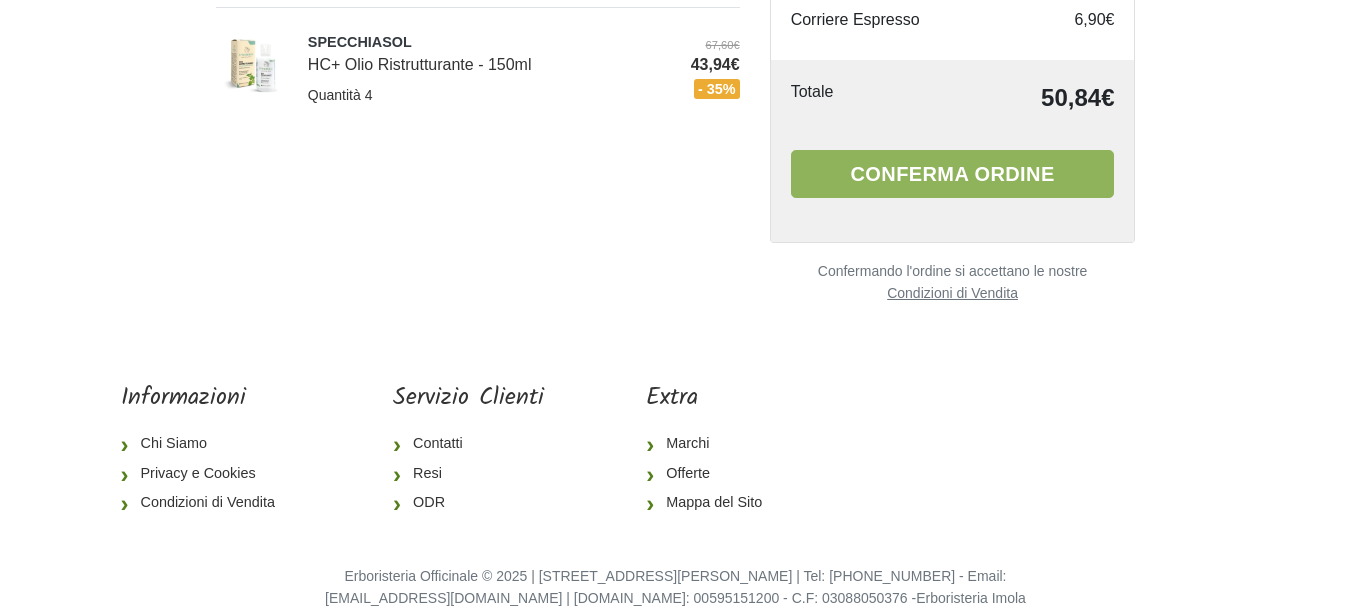 scroll, scrollTop: 0, scrollLeft: 0, axis: both 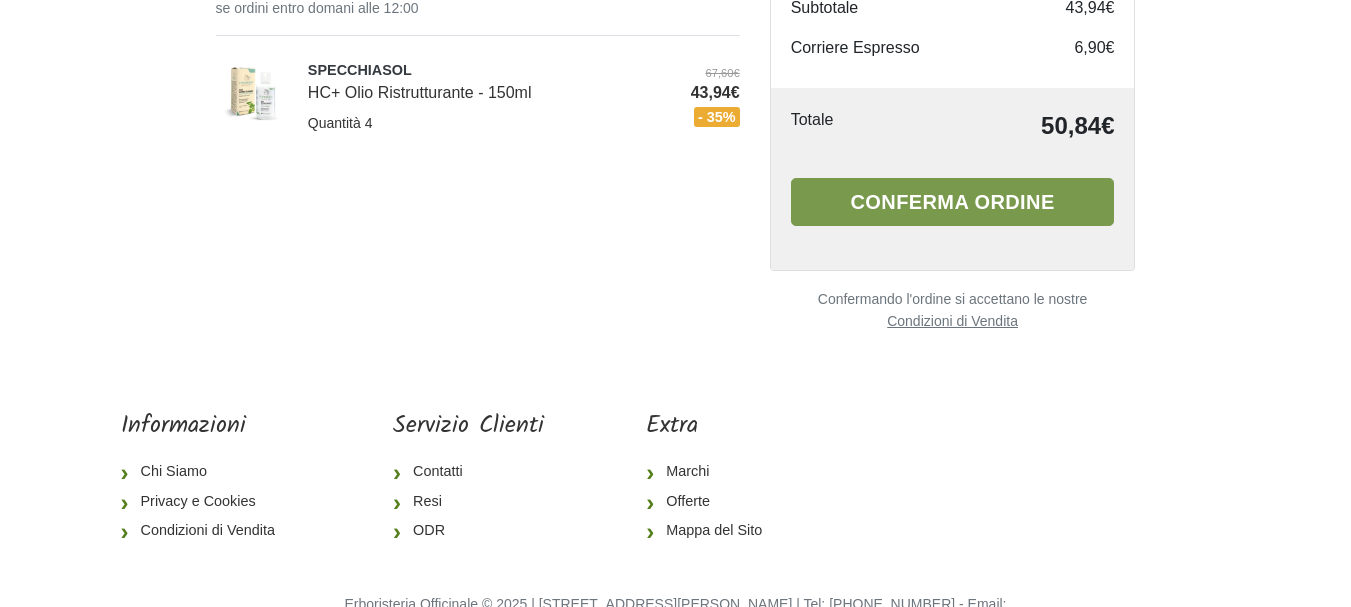 click on "Conferma ordine" at bounding box center (953, 202) 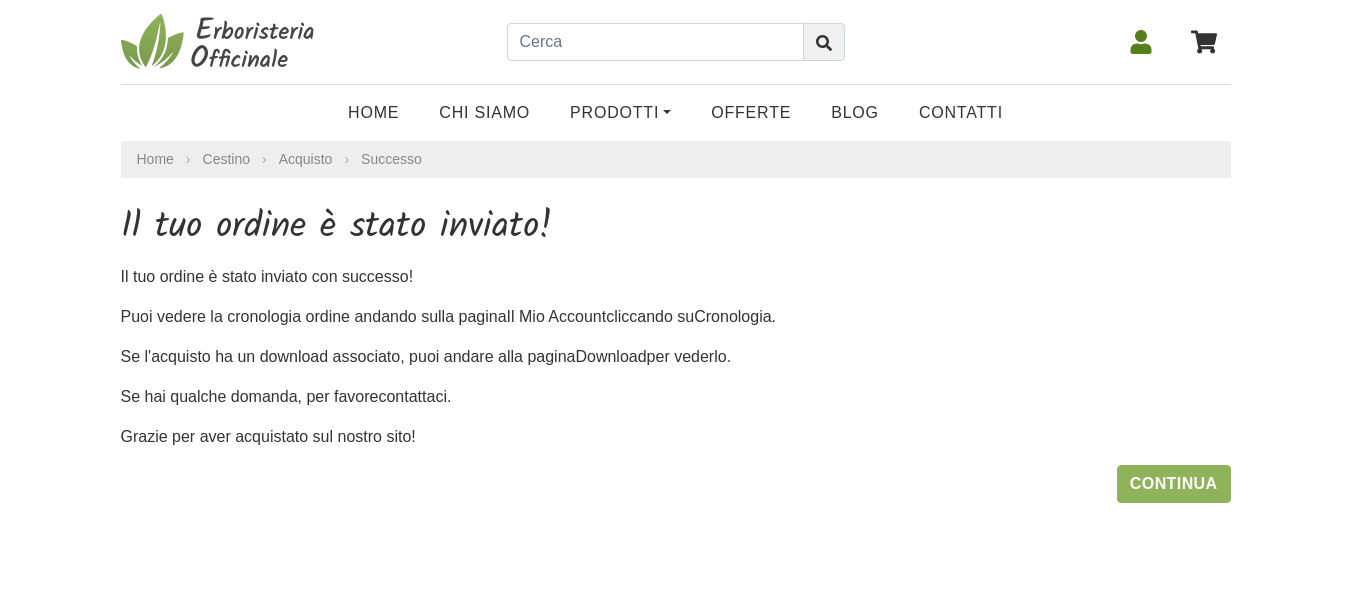 scroll, scrollTop: 0, scrollLeft: 0, axis: both 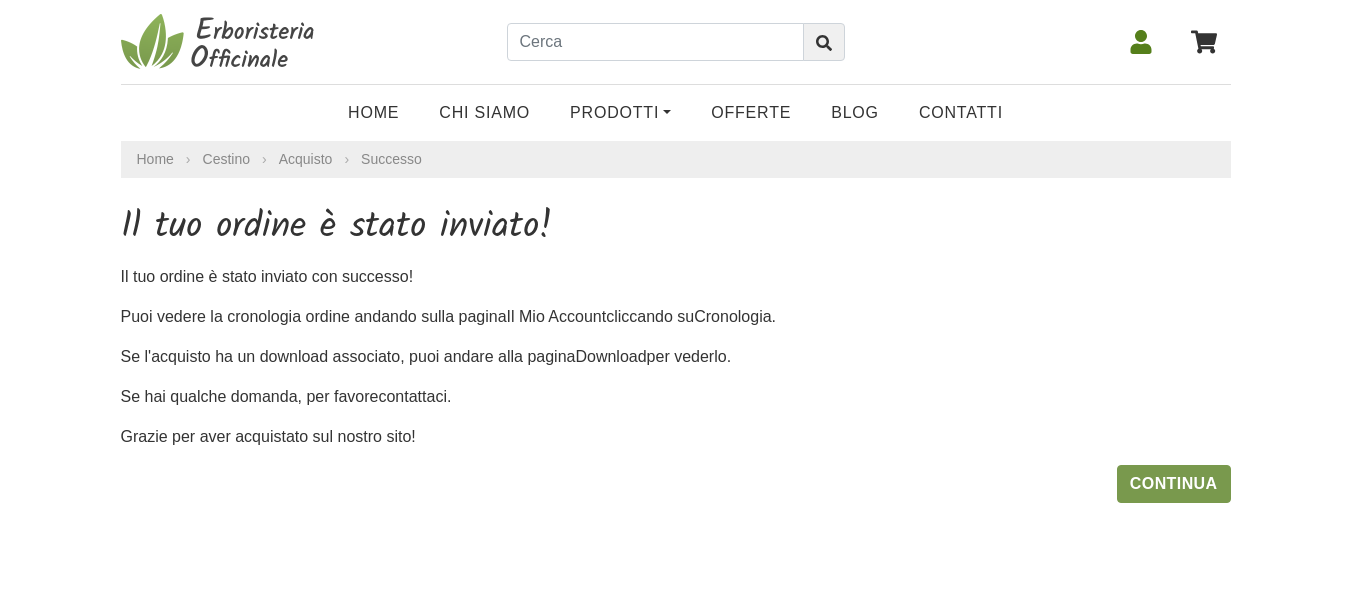 click on "Continua" at bounding box center [1174, 484] 